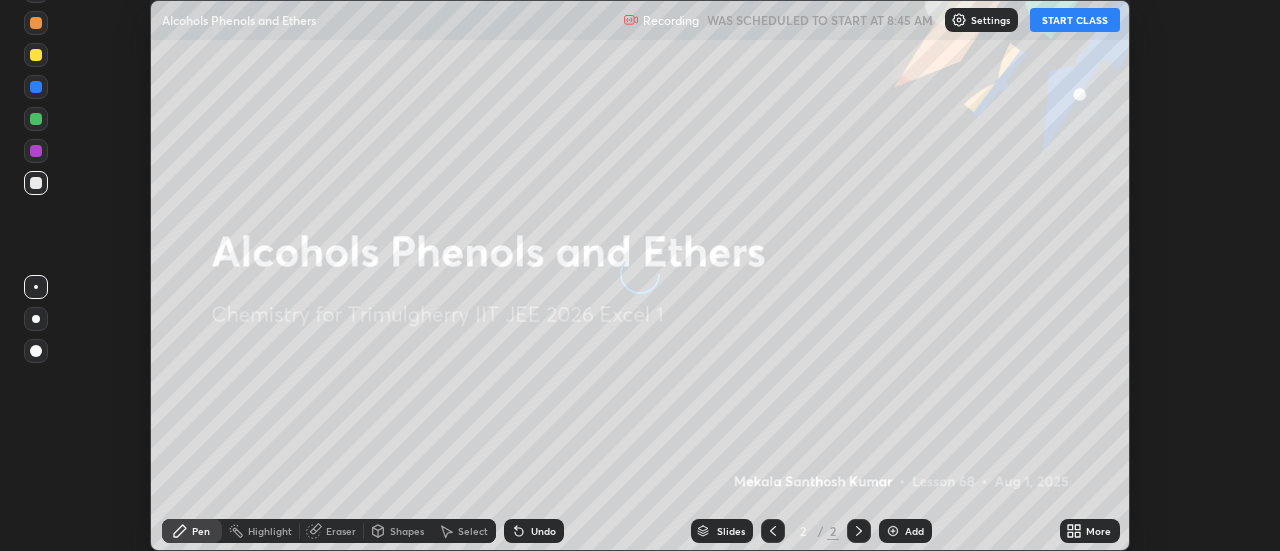 scroll, scrollTop: 0, scrollLeft: 0, axis: both 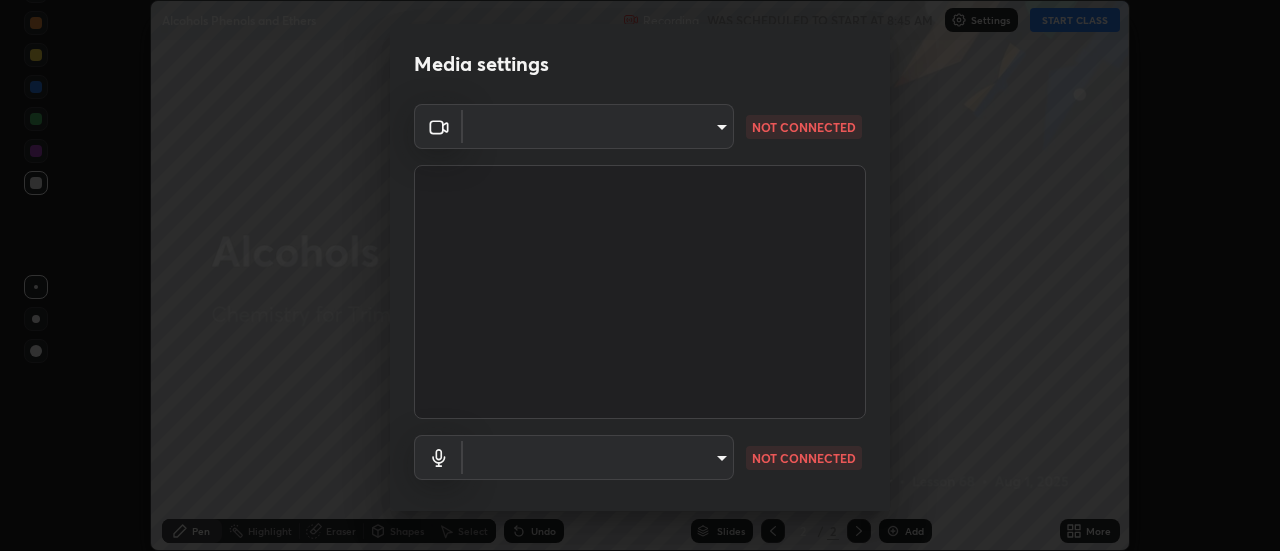 type on "[HASH]" 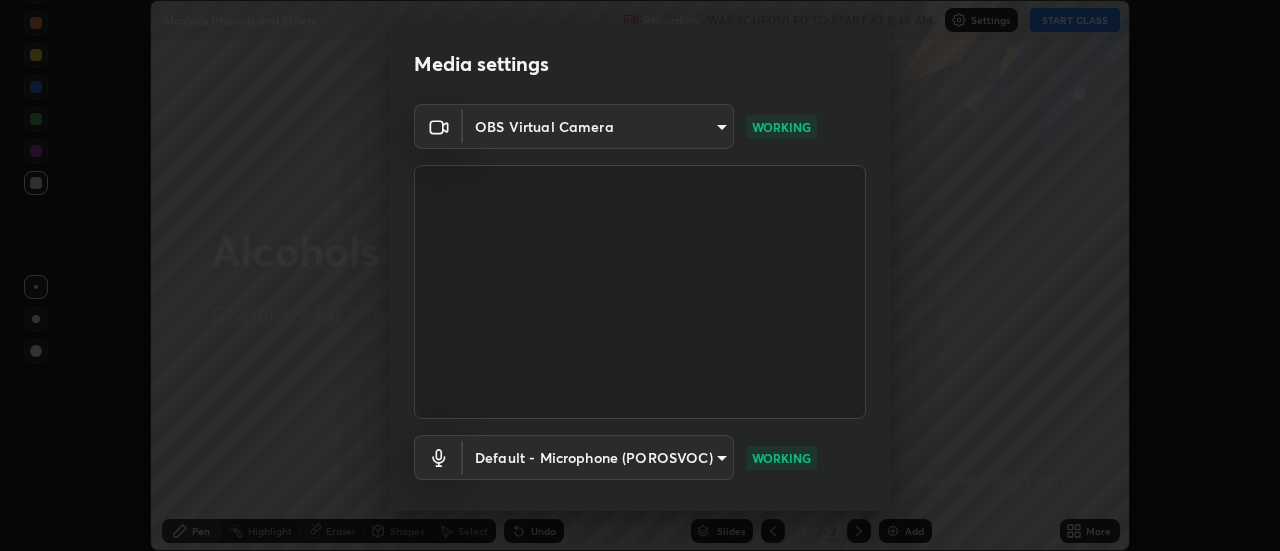 scroll, scrollTop: 105, scrollLeft: 0, axis: vertical 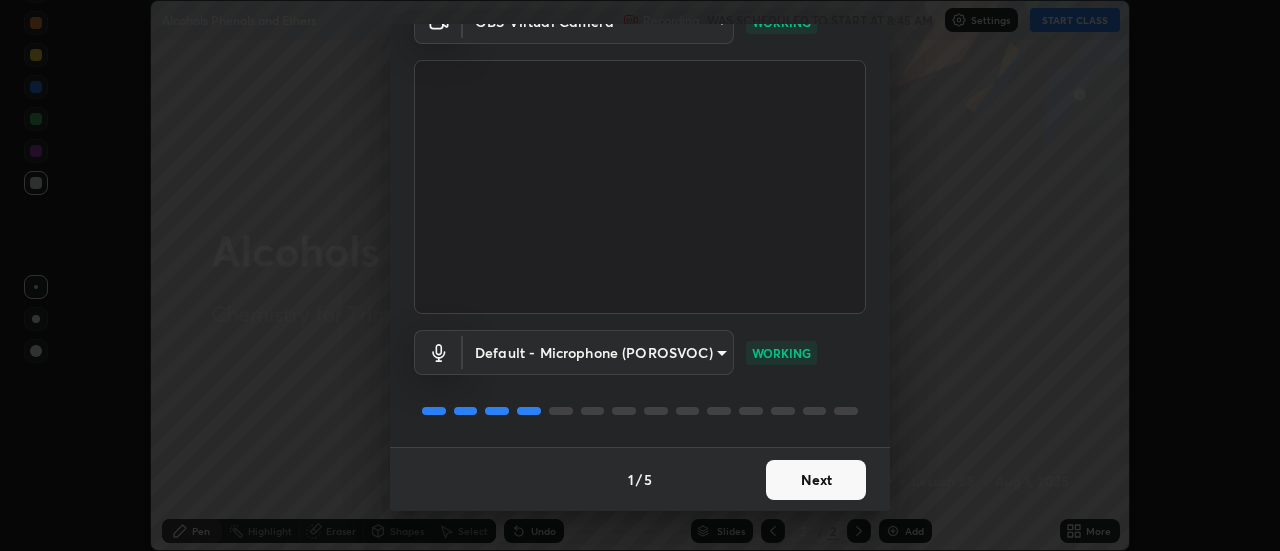 click on "Next" at bounding box center [816, 480] 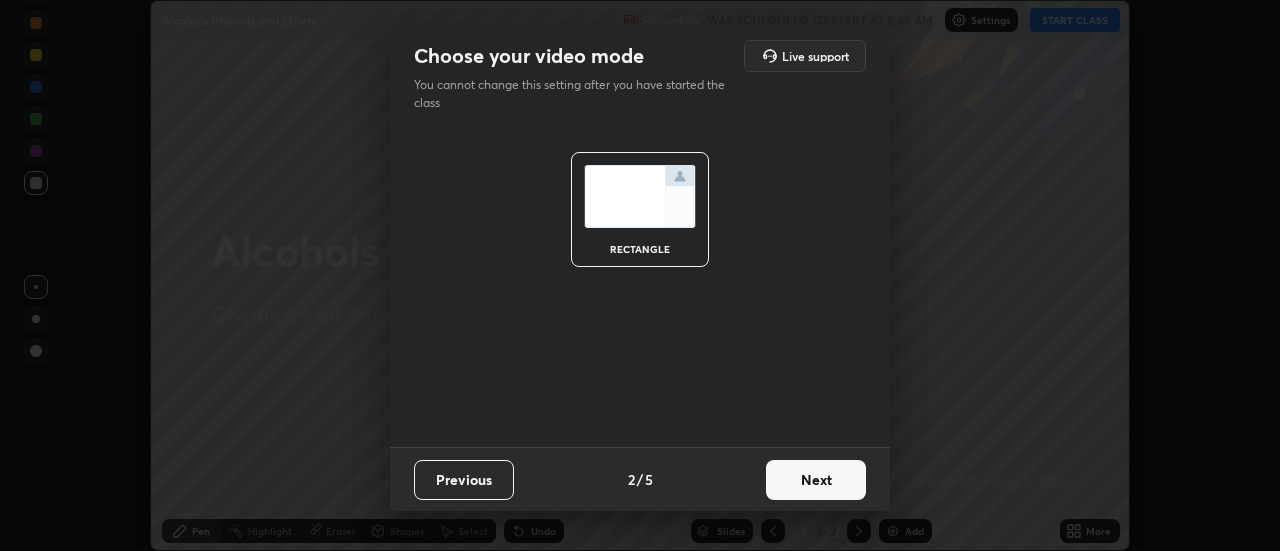 scroll, scrollTop: 0, scrollLeft: 0, axis: both 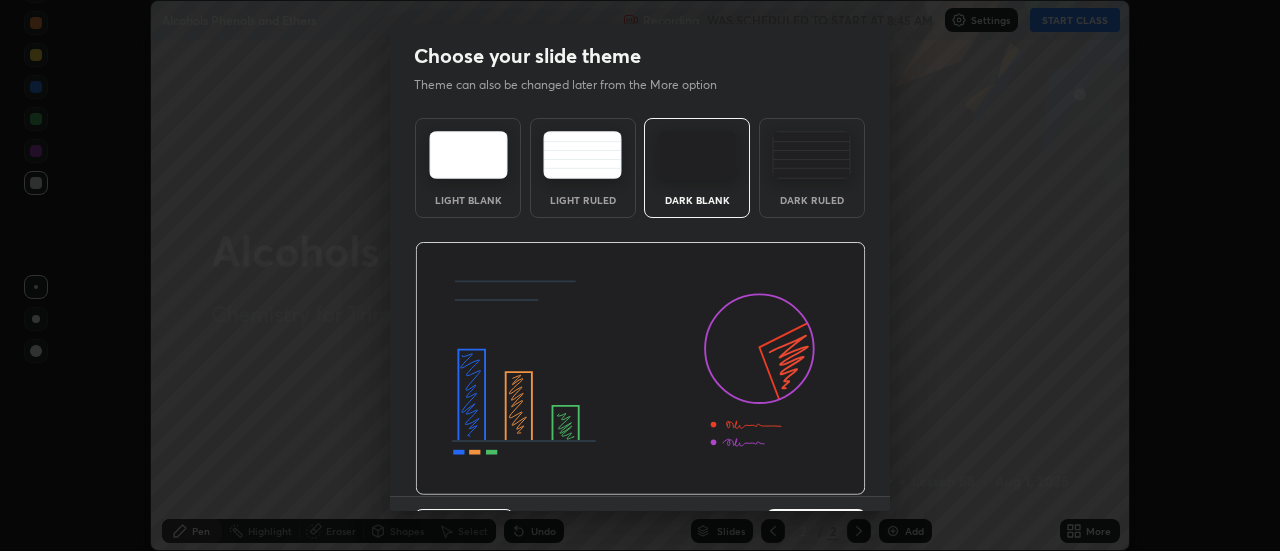 click at bounding box center [640, 369] 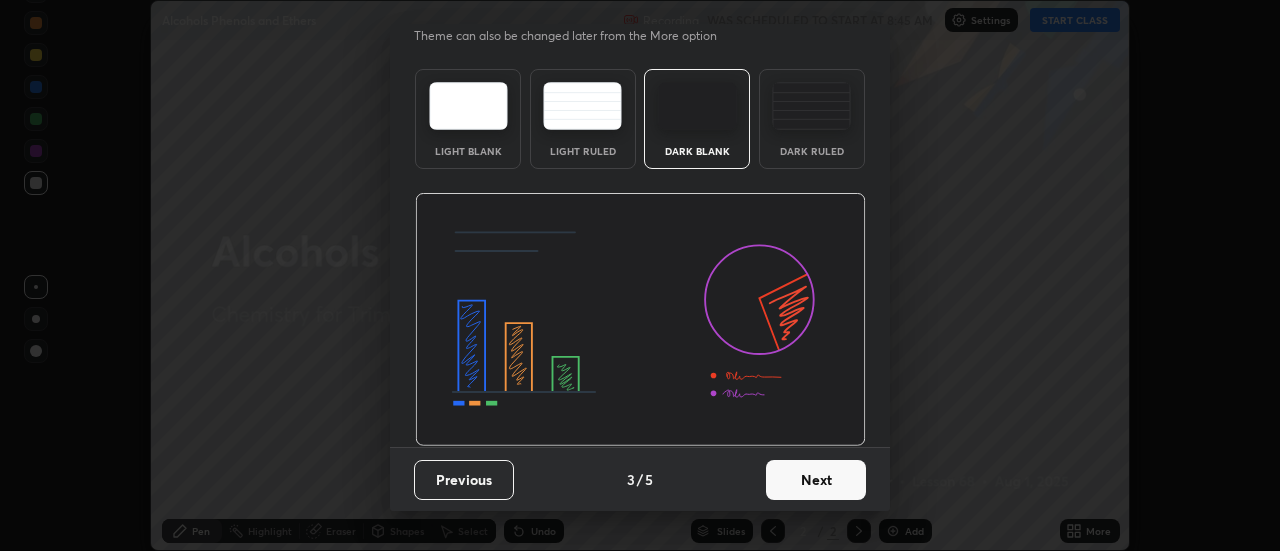 click on "Next" at bounding box center [816, 480] 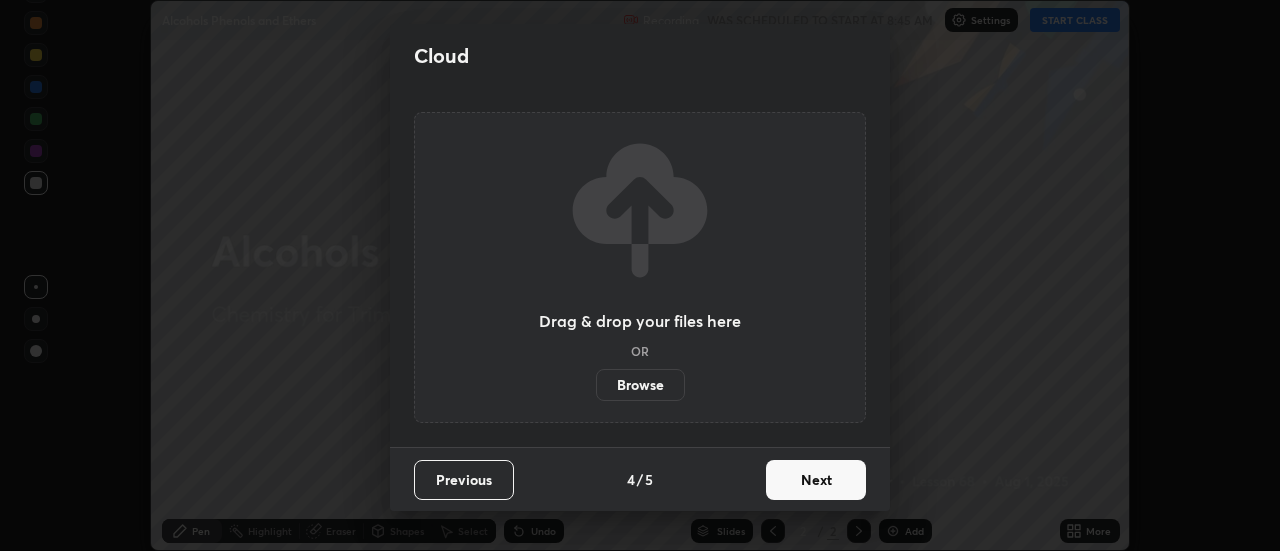 scroll, scrollTop: 0, scrollLeft: 0, axis: both 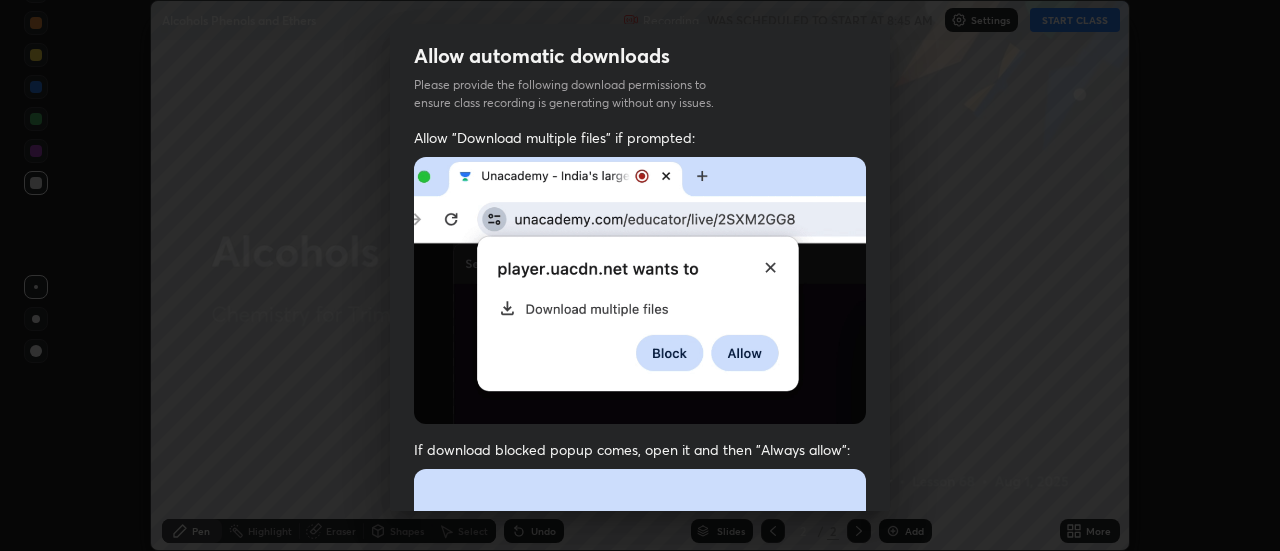 click at bounding box center (640, 687) 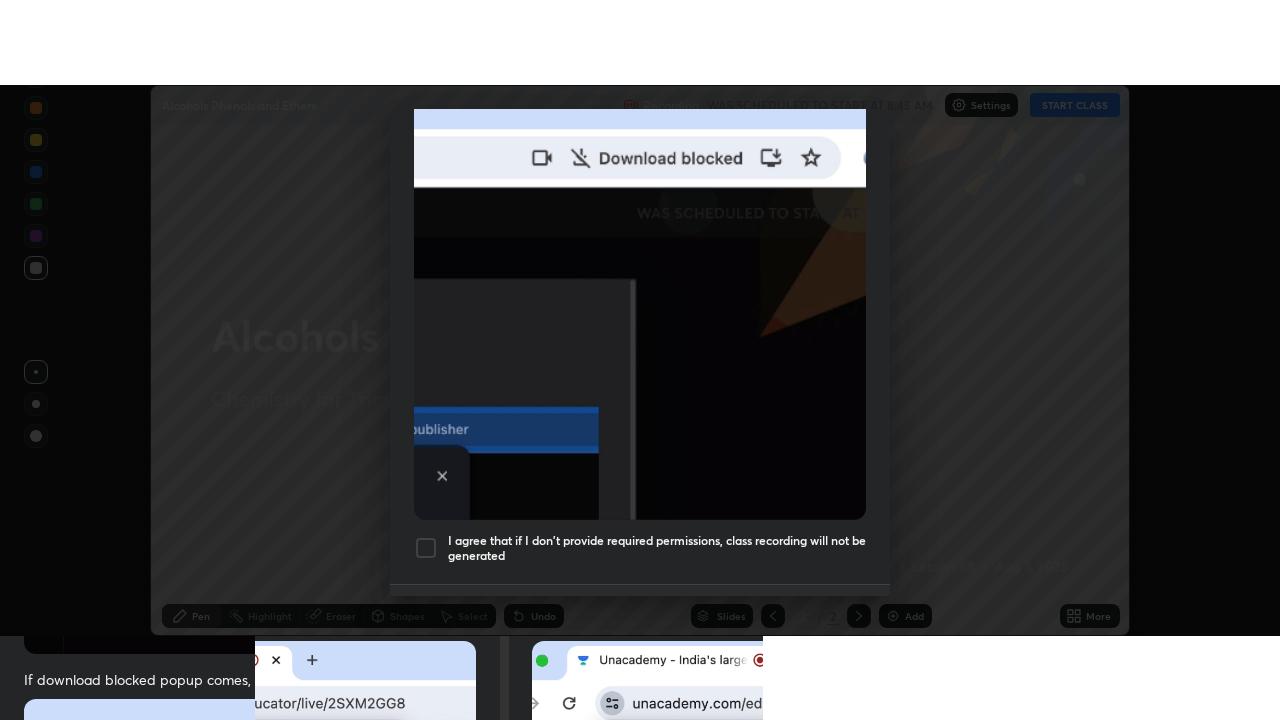 scroll, scrollTop: 513, scrollLeft: 0, axis: vertical 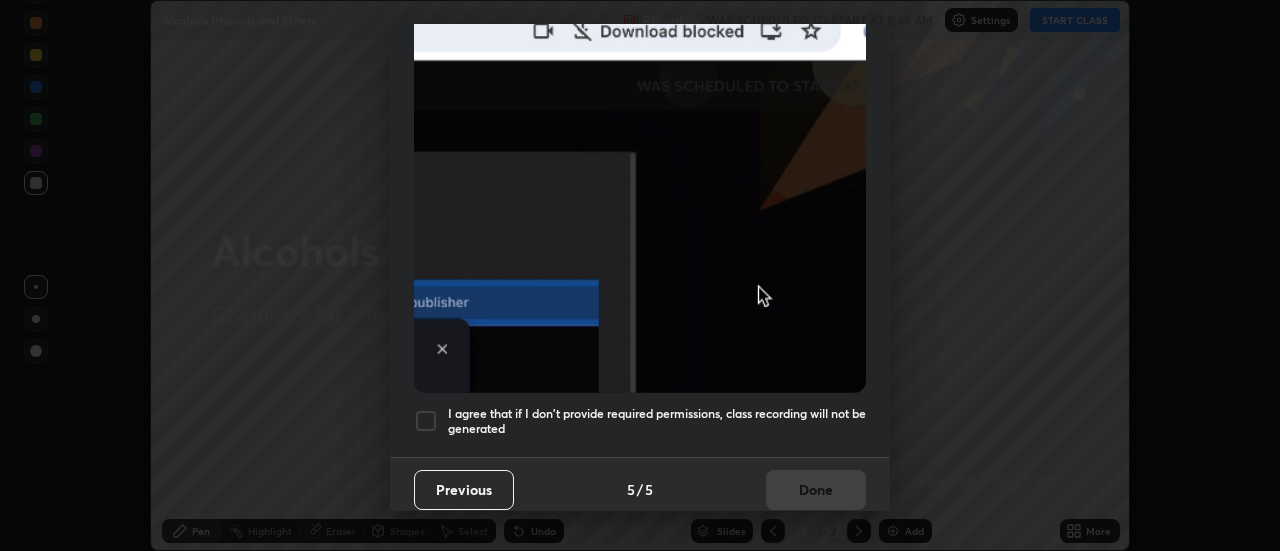 click at bounding box center (426, 421) 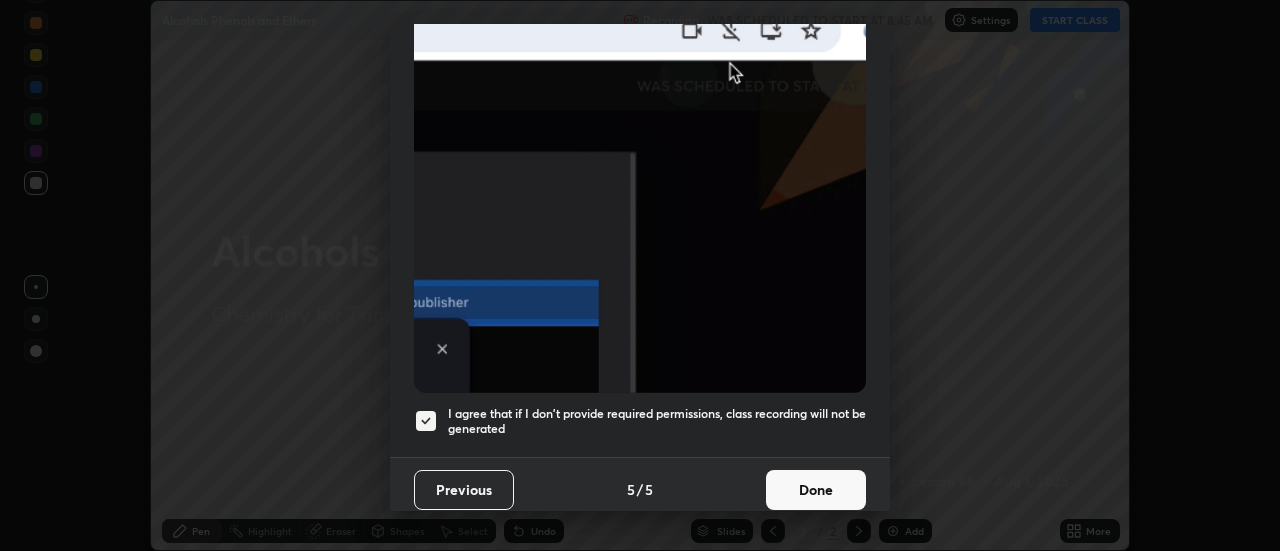 click on "Done" at bounding box center [816, 490] 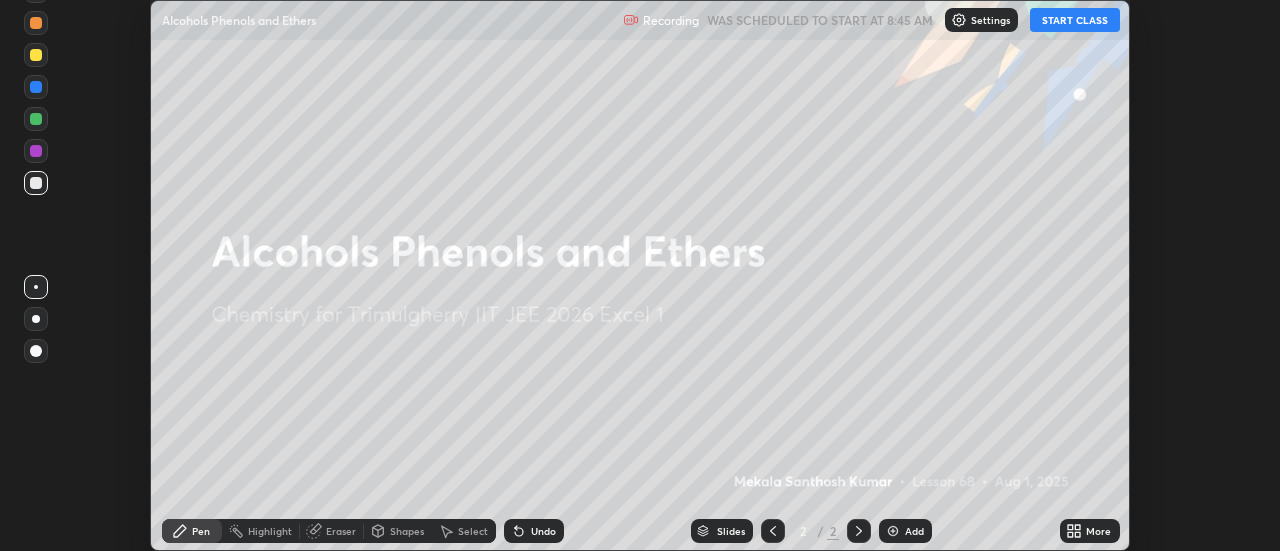 click on "START CLASS" at bounding box center (1075, 20) 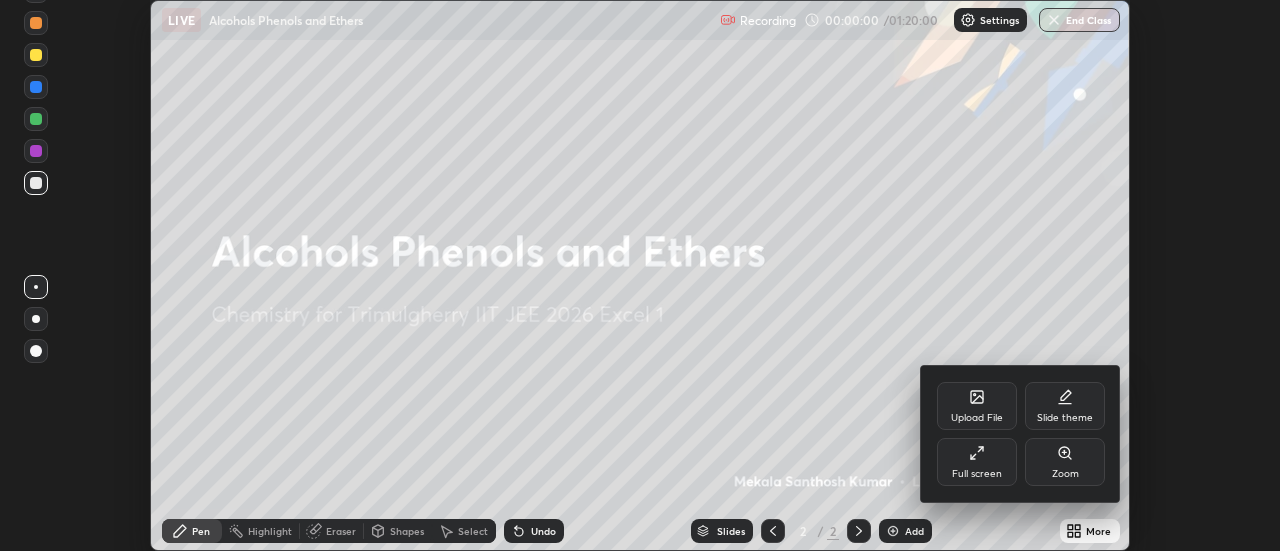 click on "Full screen" at bounding box center (977, 462) 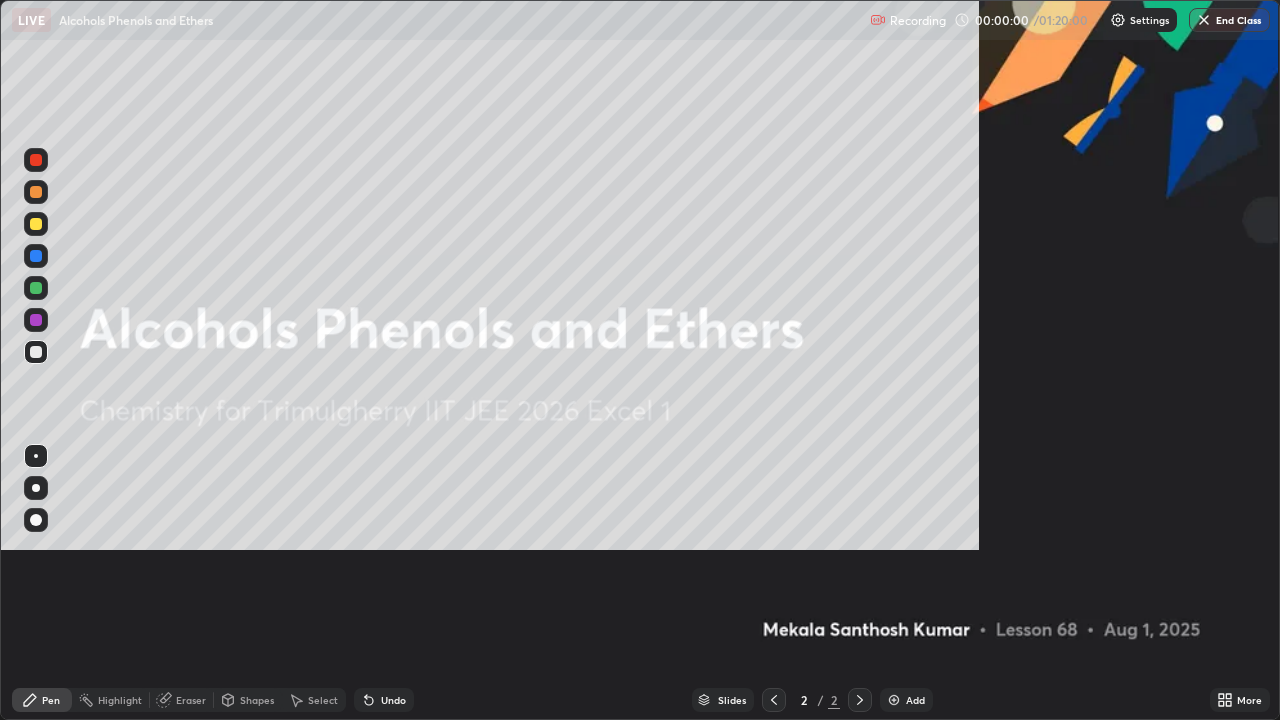 scroll, scrollTop: 99280, scrollLeft: 98720, axis: both 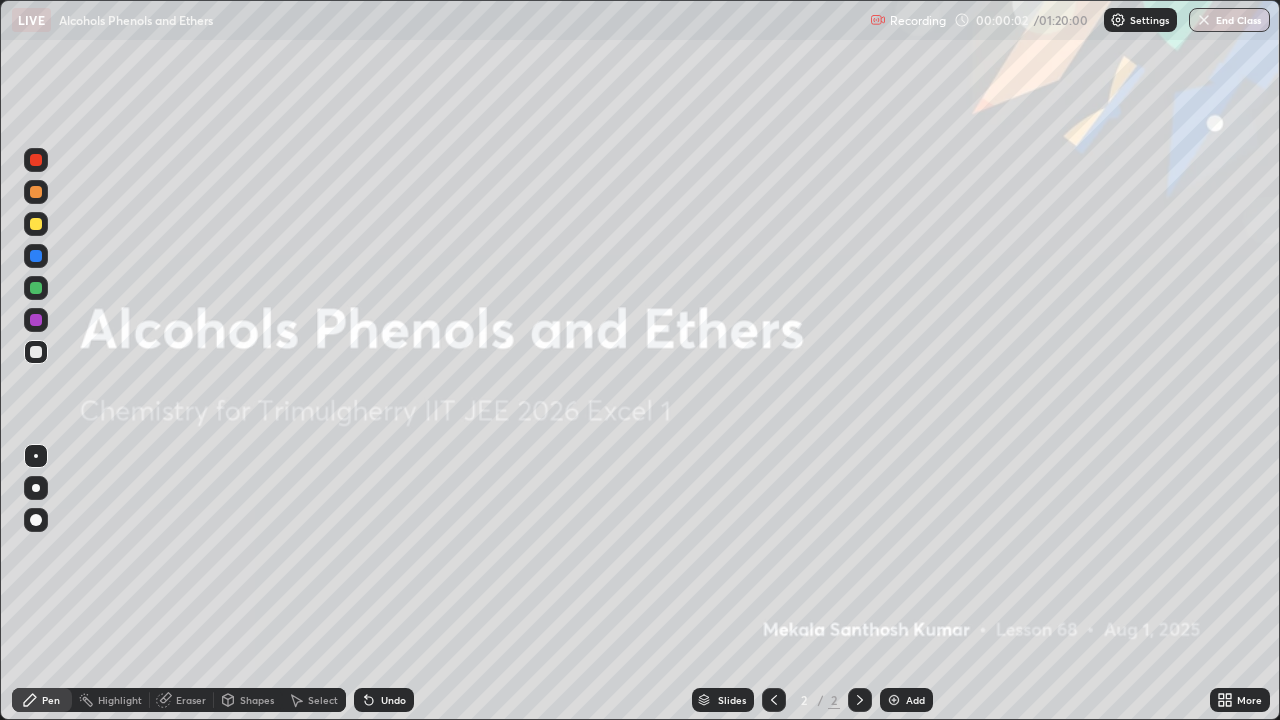 click on "Add" at bounding box center (915, 700) 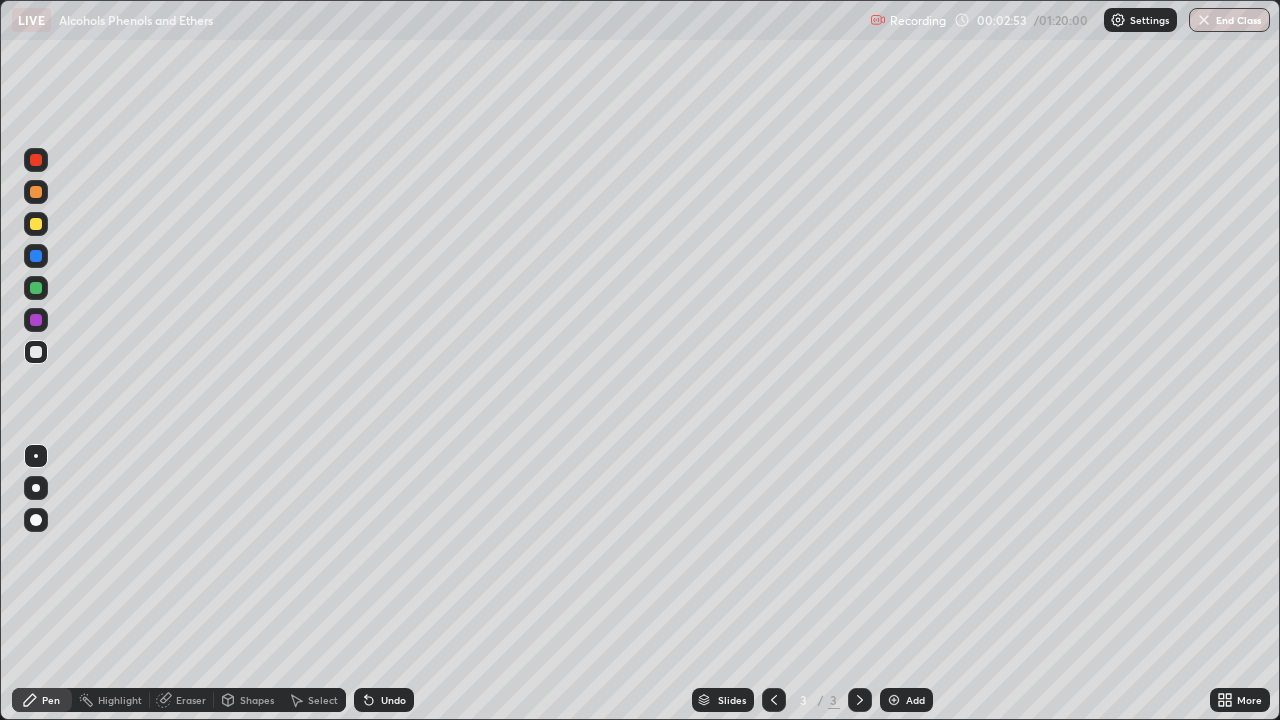 click at bounding box center (36, 288) 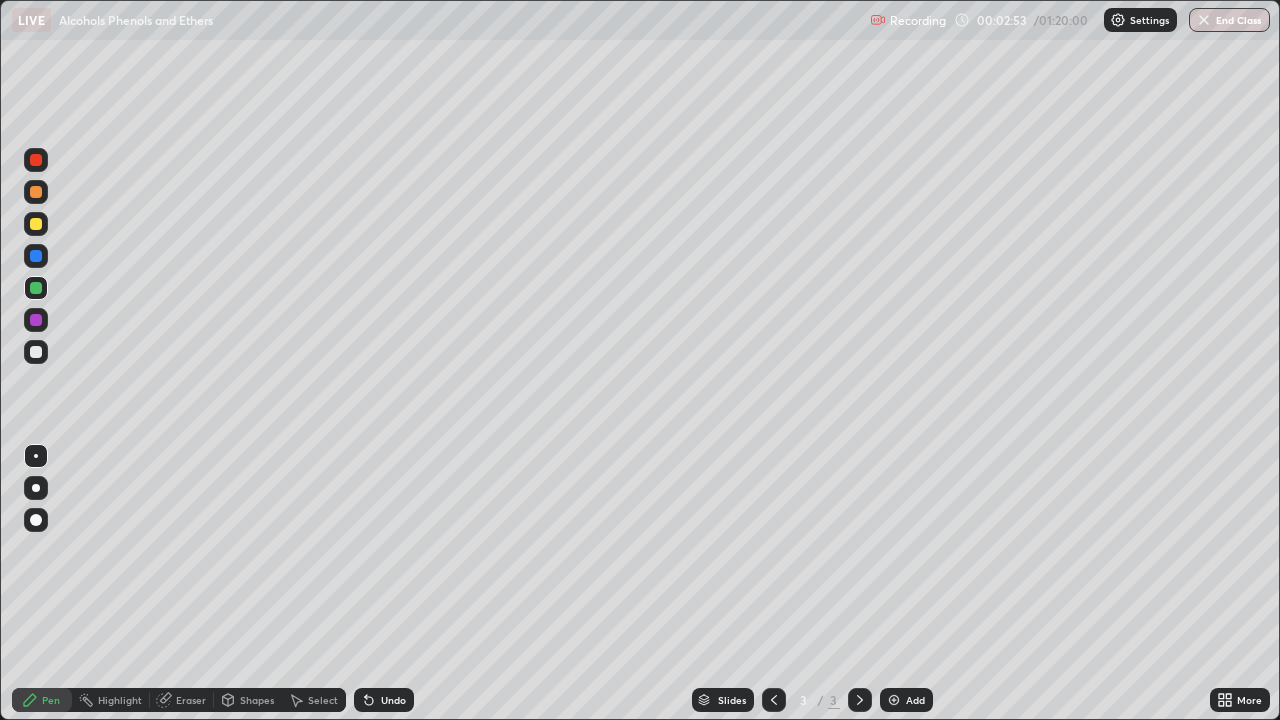 click at bounding box center [36, 224] 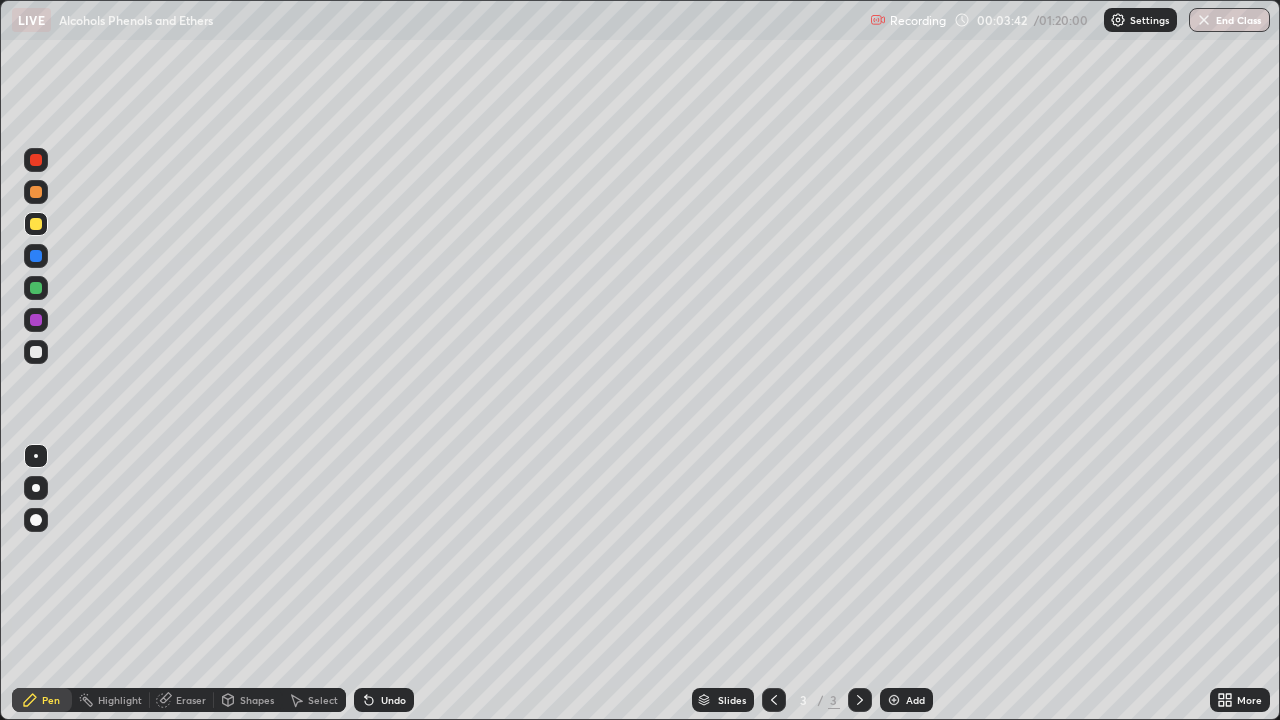 click at bounding box center [36, 288] 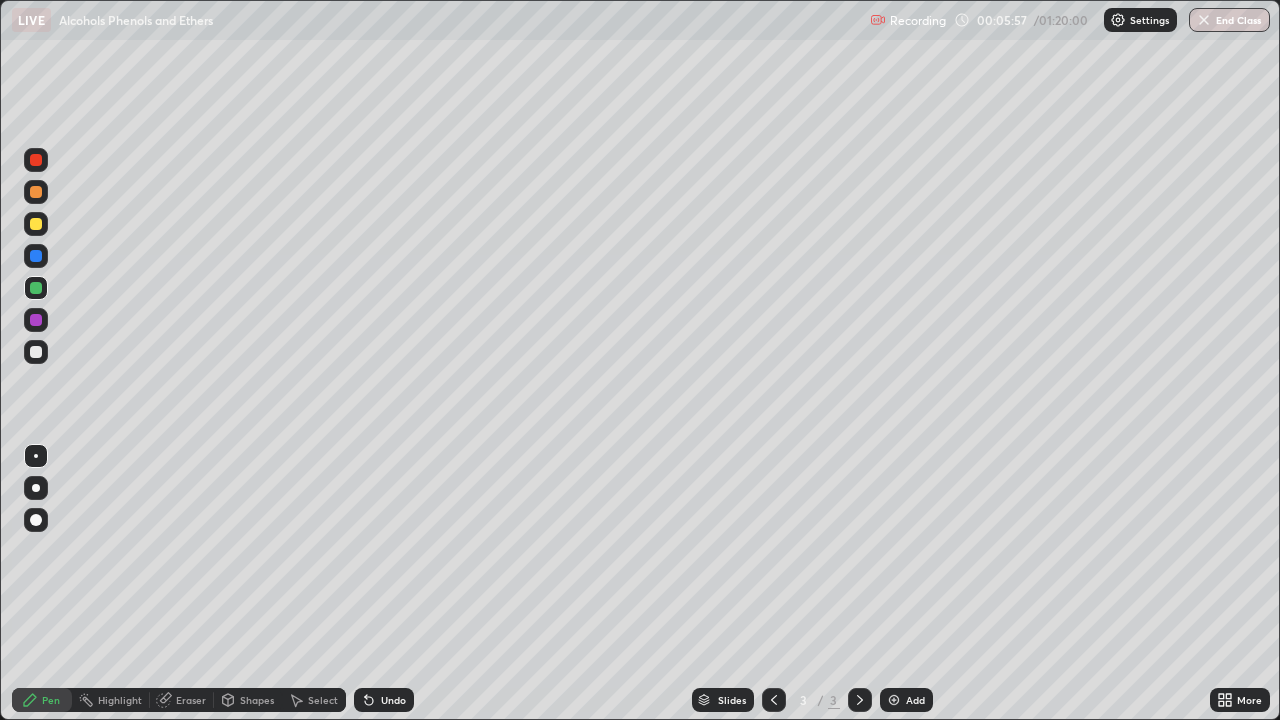 click on "Add" at bounding box center (906, 700) 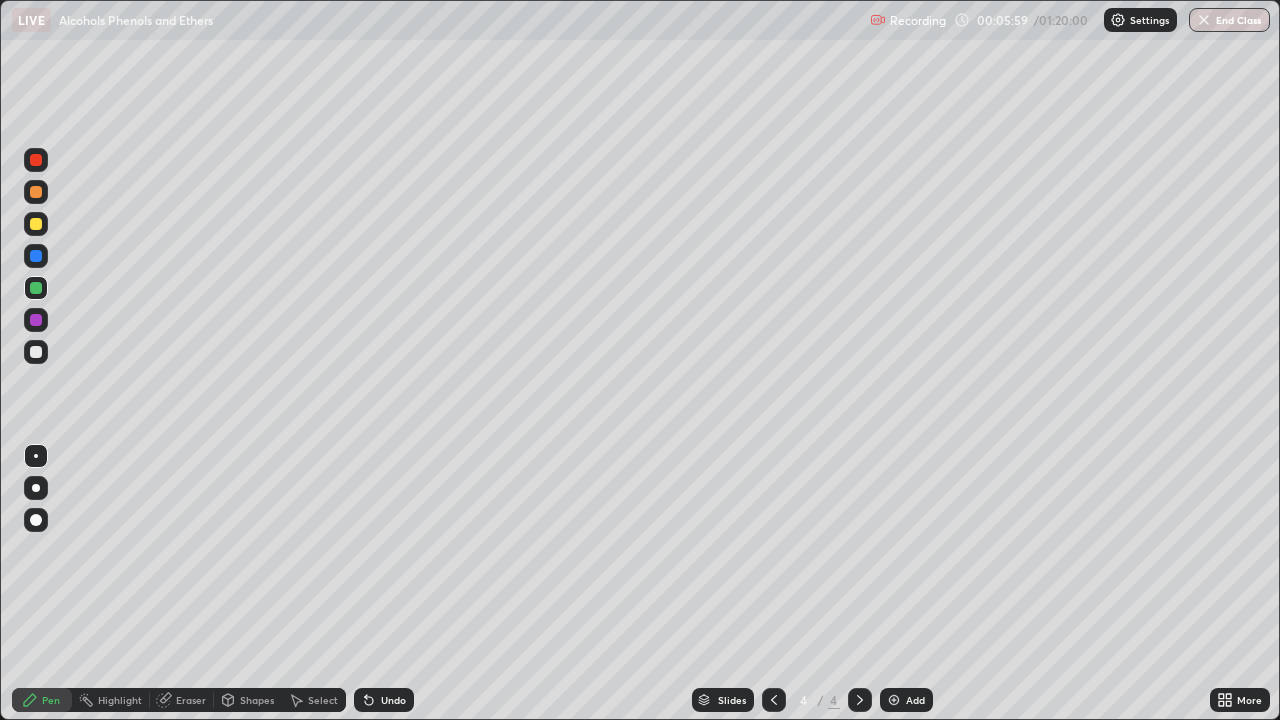 click at bounding box center (36, 192) 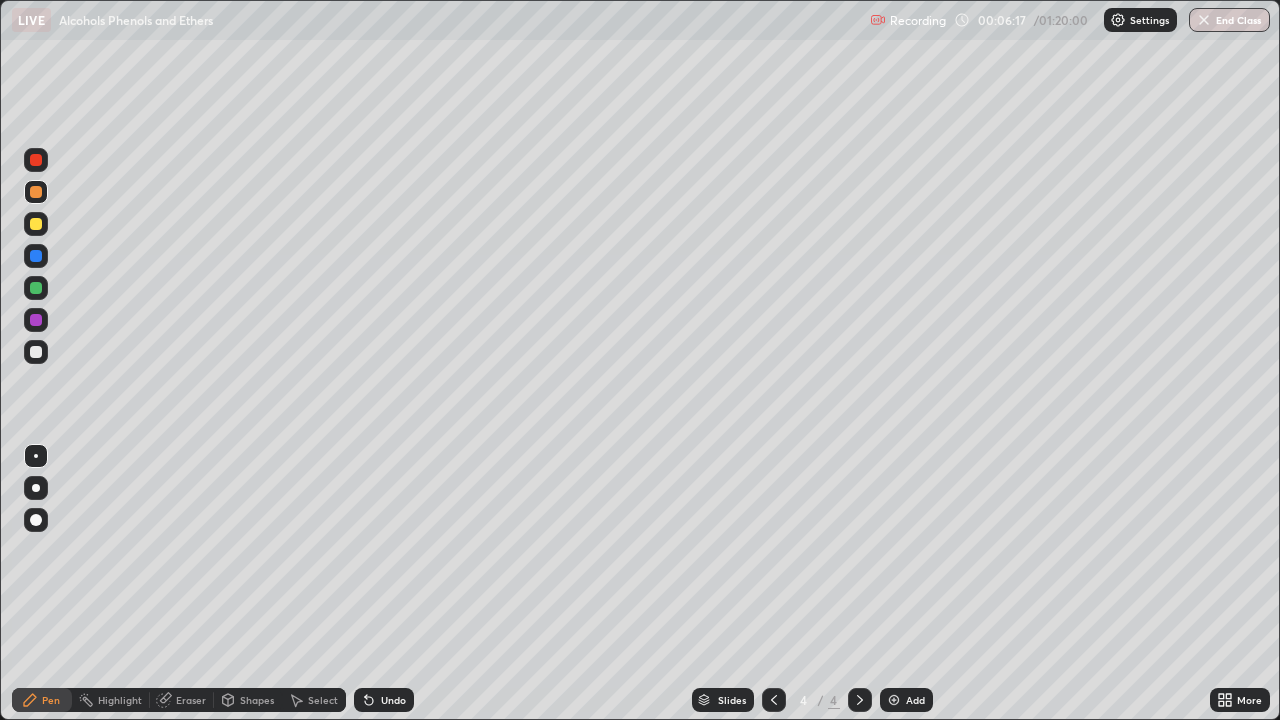 click at bounding box center [36, 224] 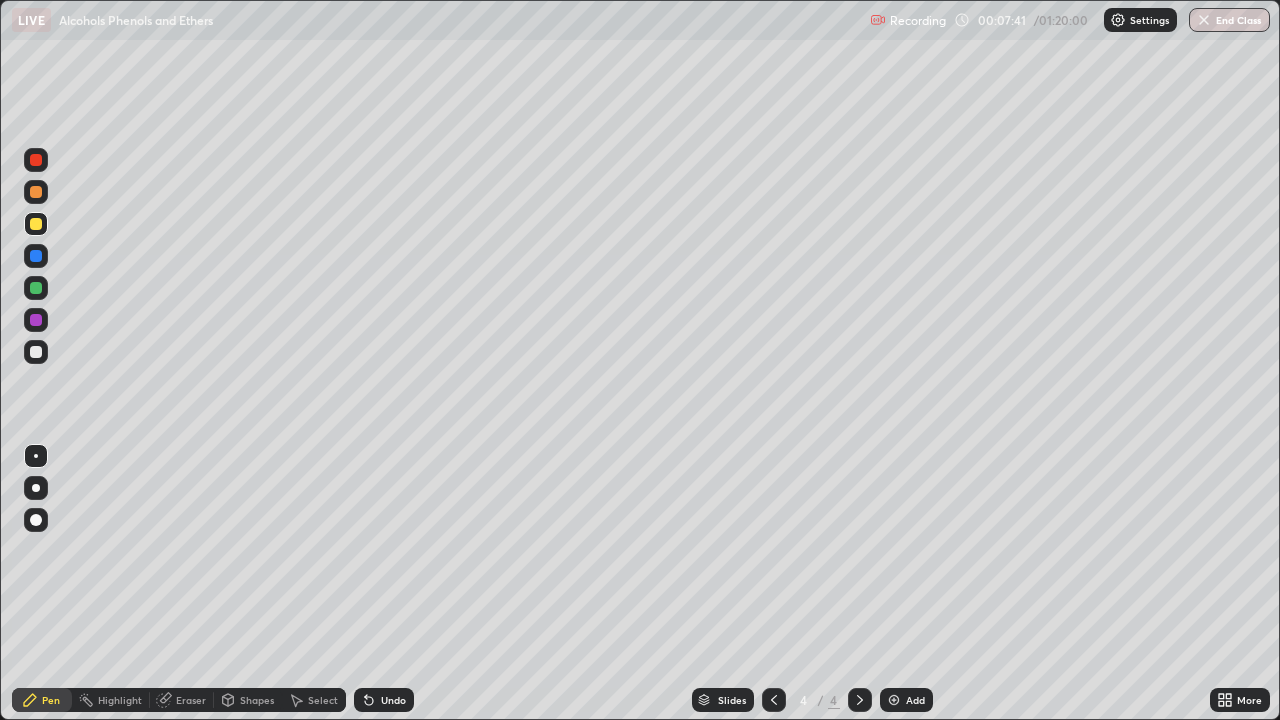 click at bounding box center (36, 288) 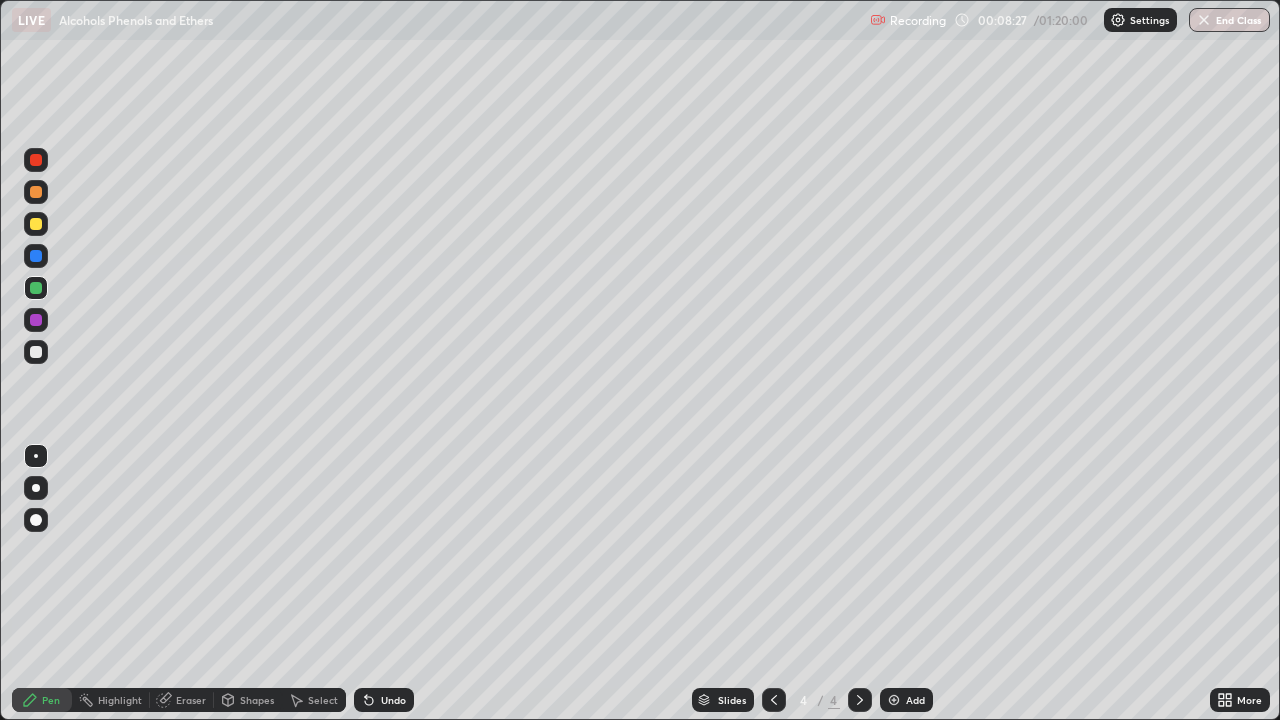 click at bounding box center [36, 352] 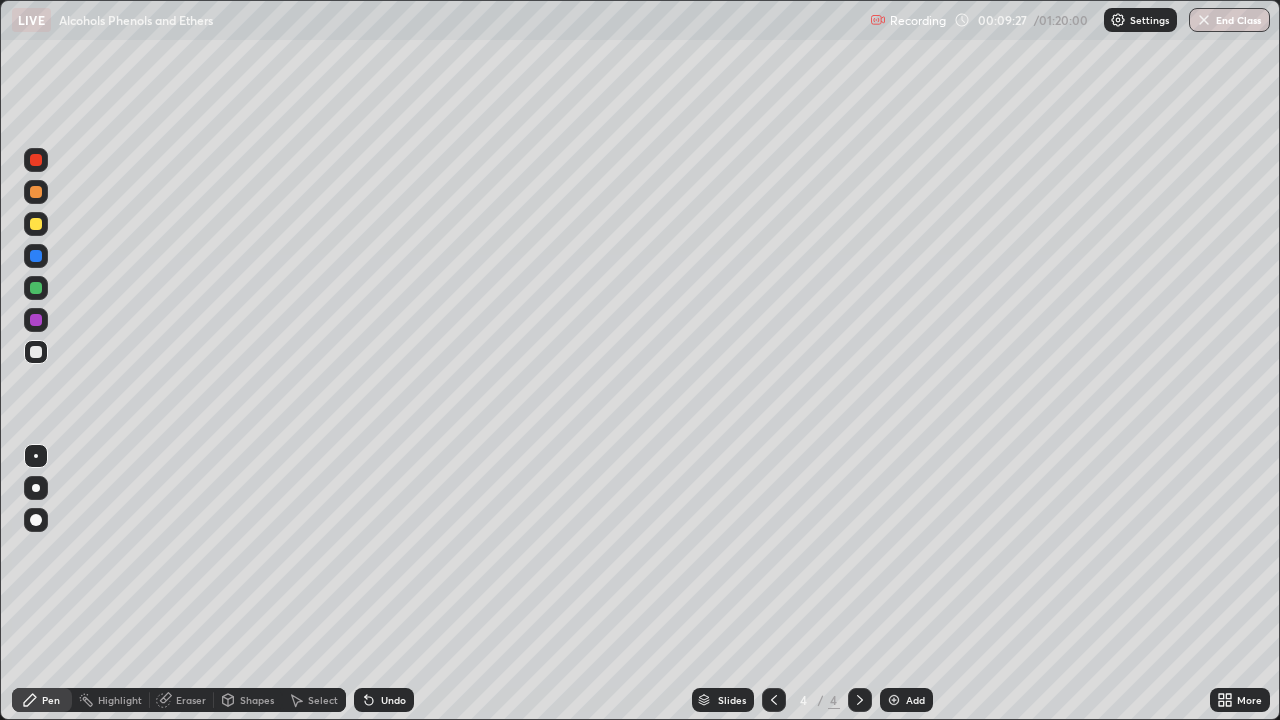 click at bounding box center [36, 256] 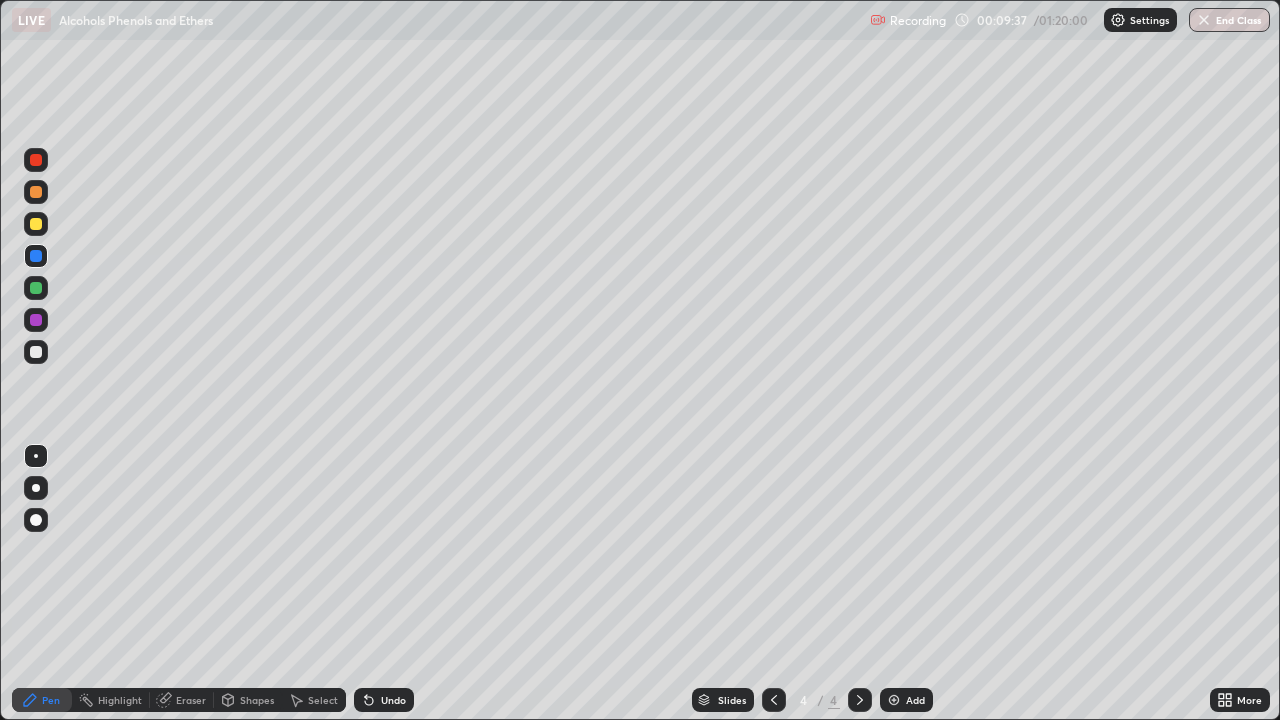 click at bounding box center [36, 288] 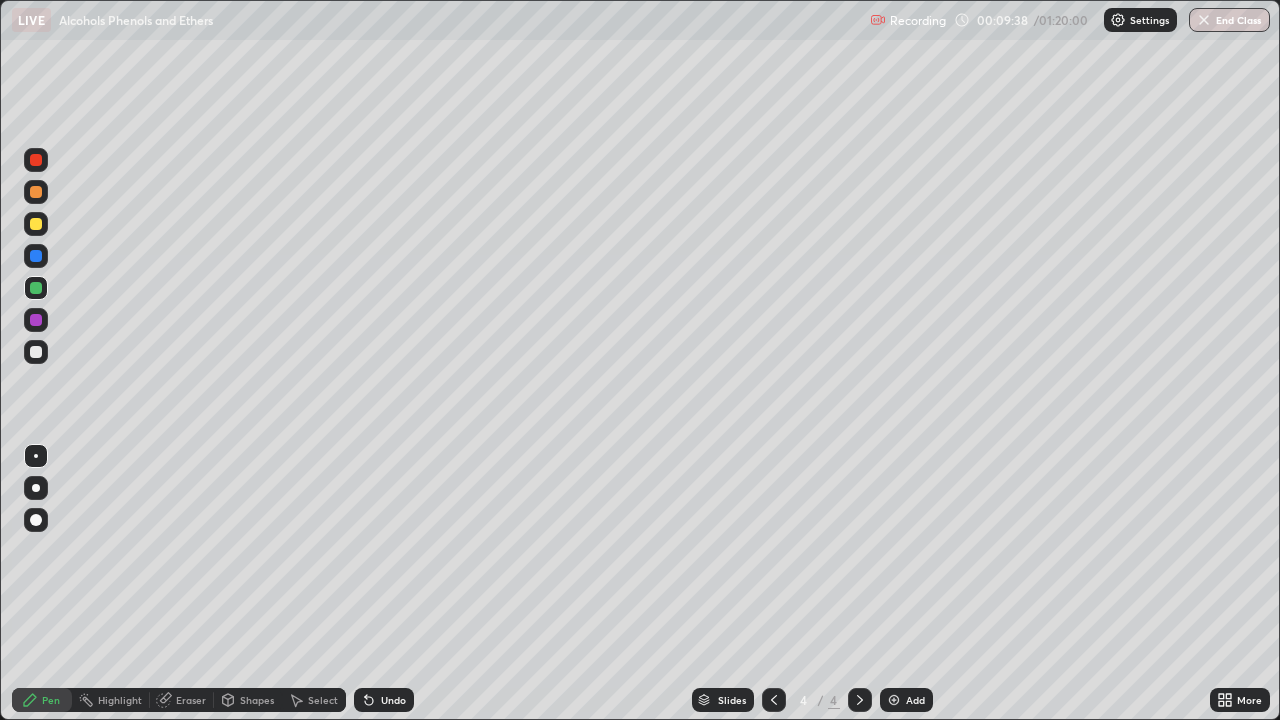 click at bounding box center (36, 160) 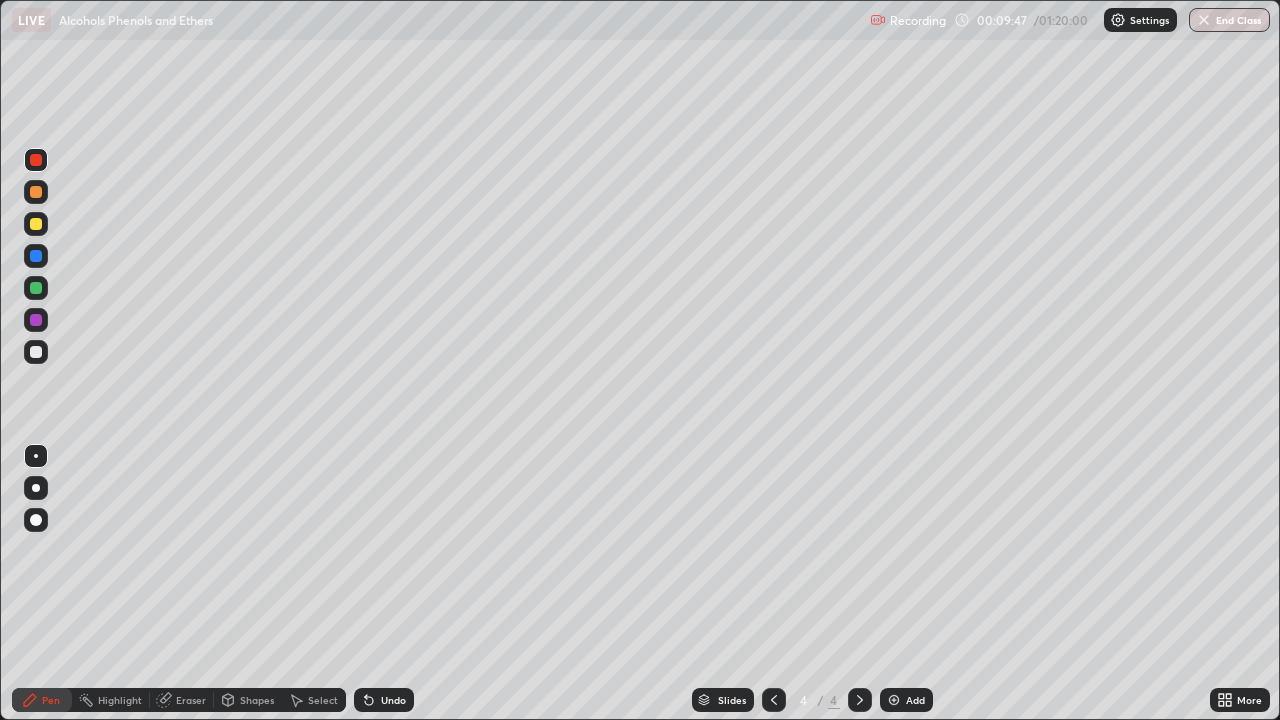 click on "Eraser" at bounding box center (182, 700) 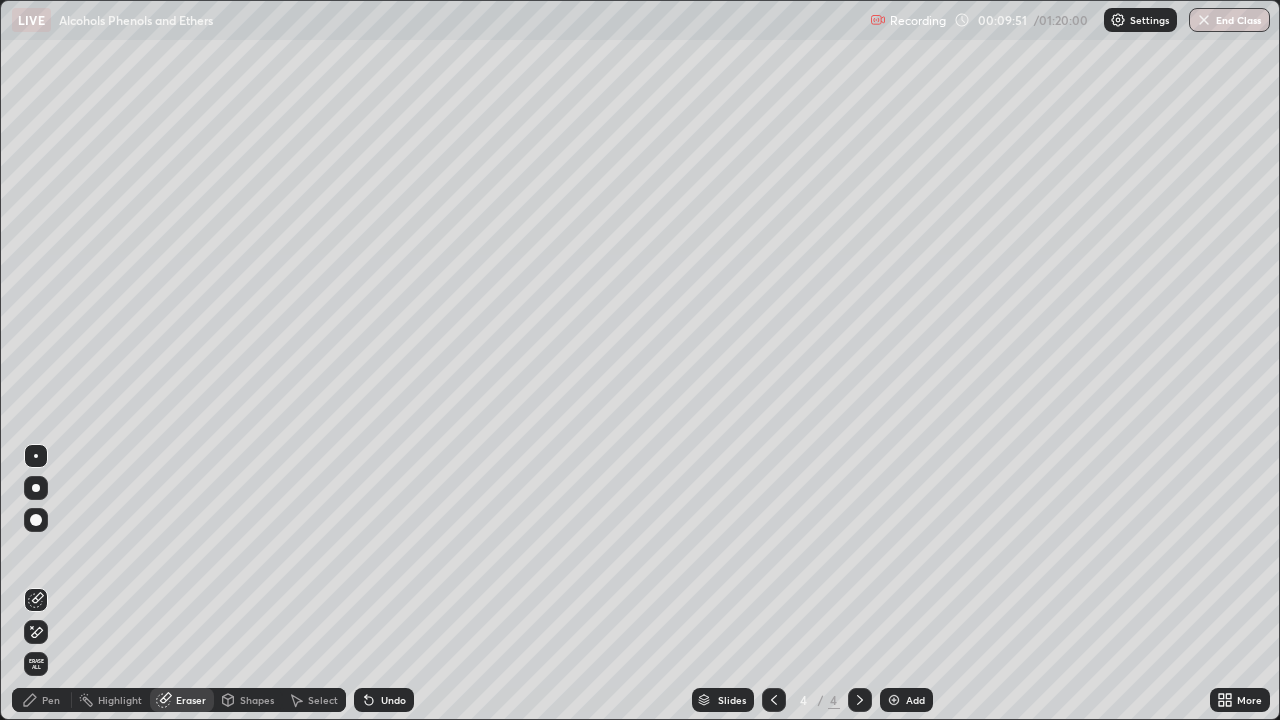 click on "Pen" at bounding box center (51, 700) 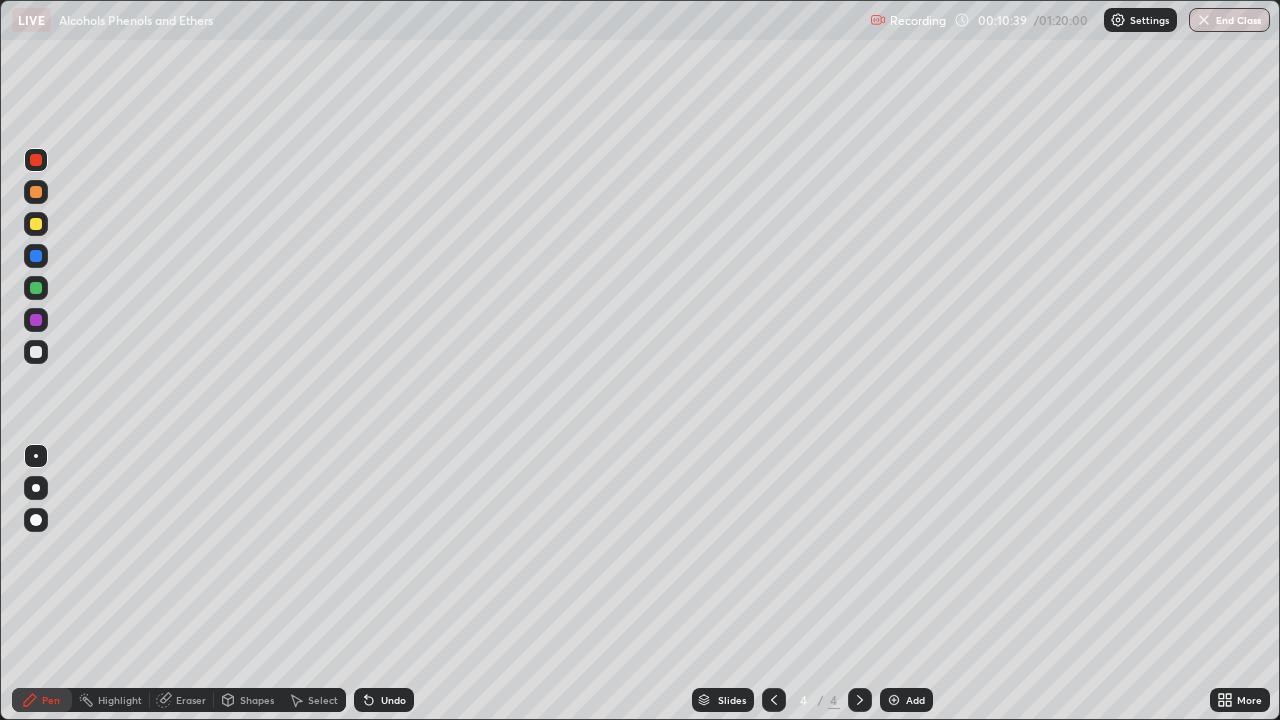 click on "Eraser" at bounding box center [191, 700] 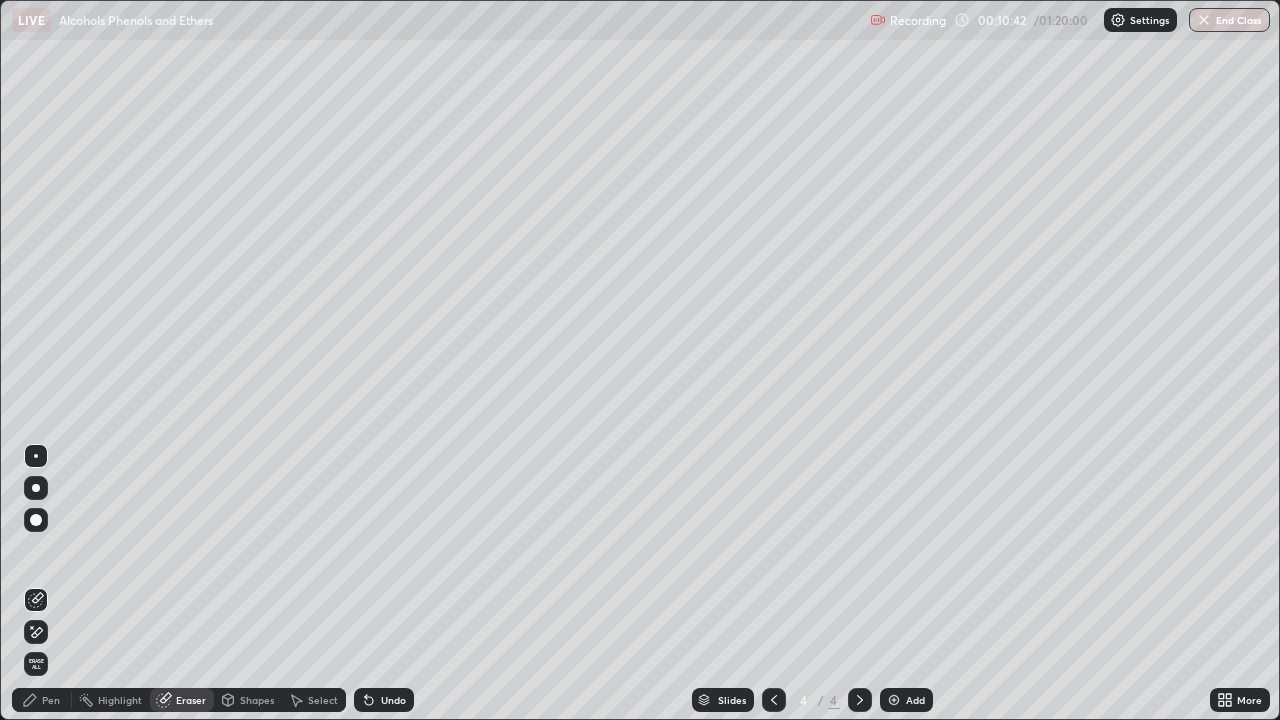 click on "Pen" at bounding box center (51, 700) 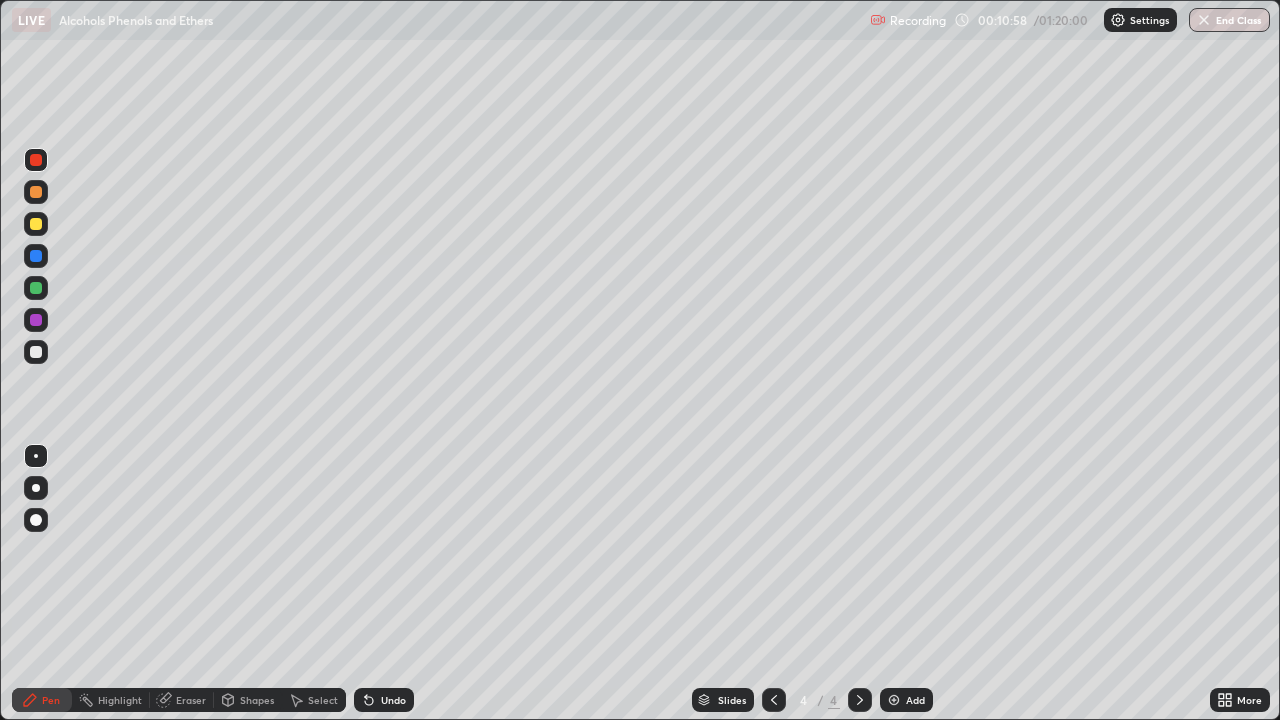 click at bounding box center (36, 256) 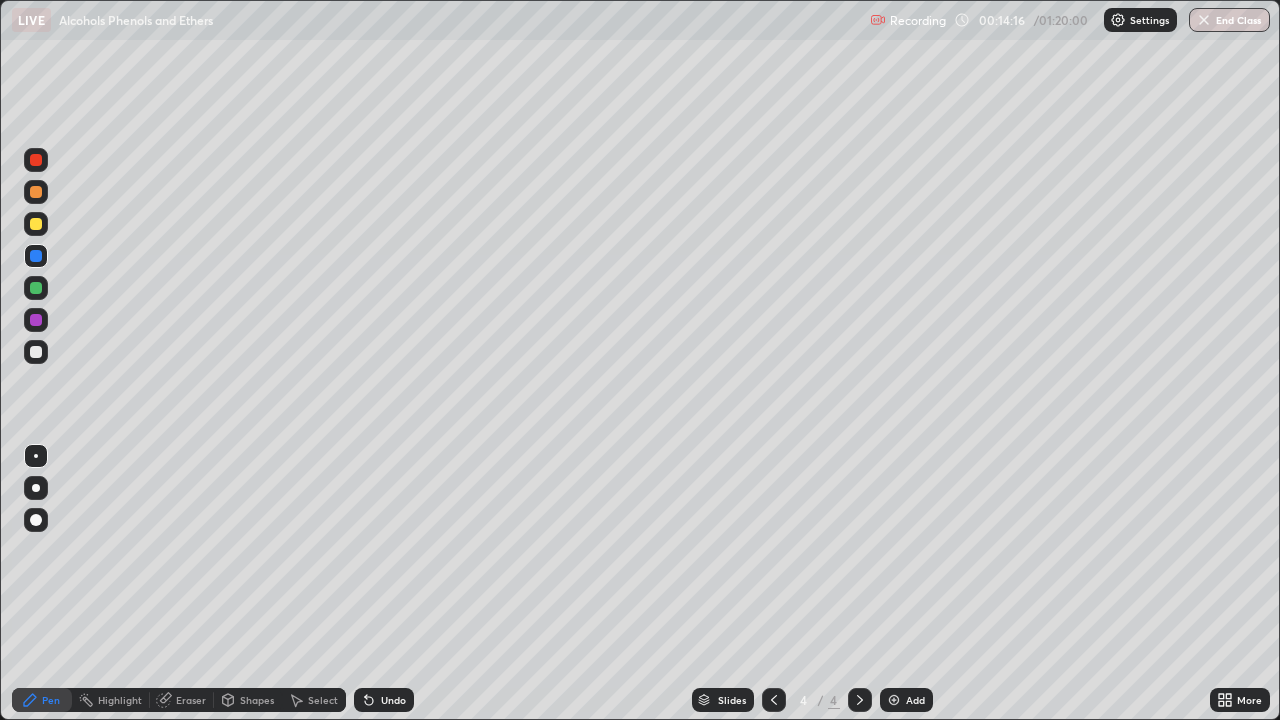 click on "Add" at bounding box center (906, 700) 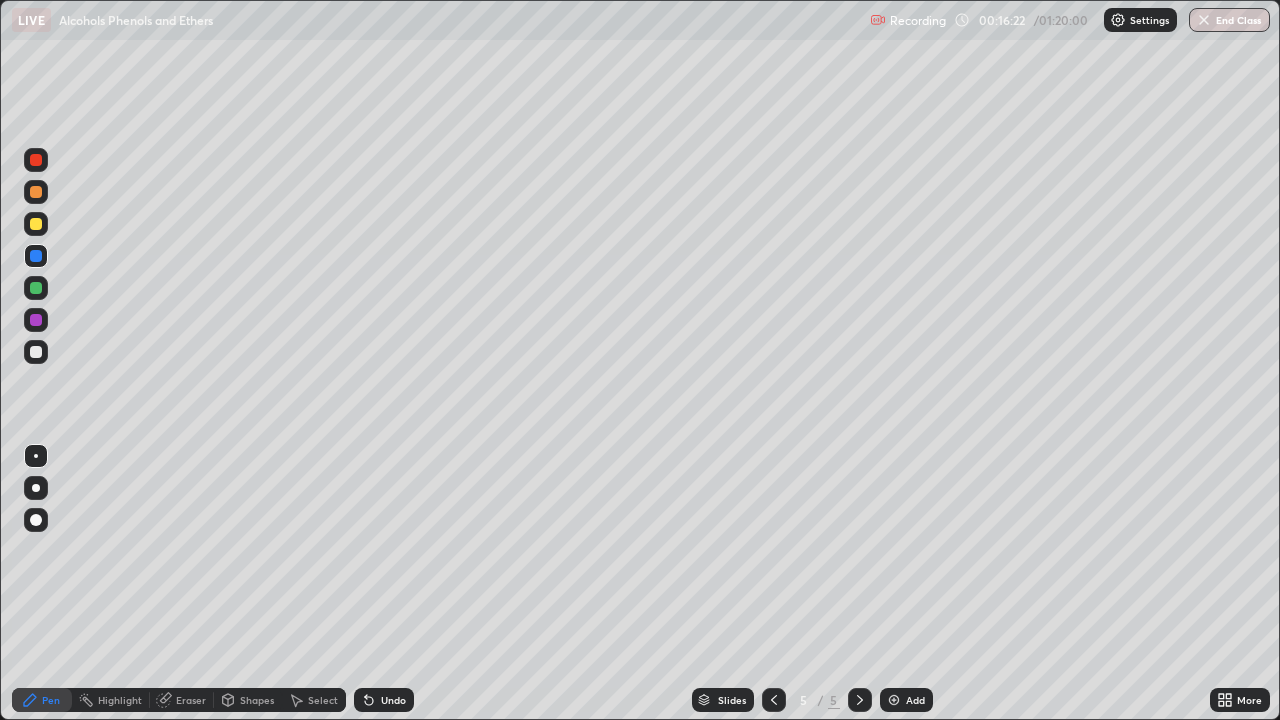 click on "Undo" at bounding box center [384, 700] 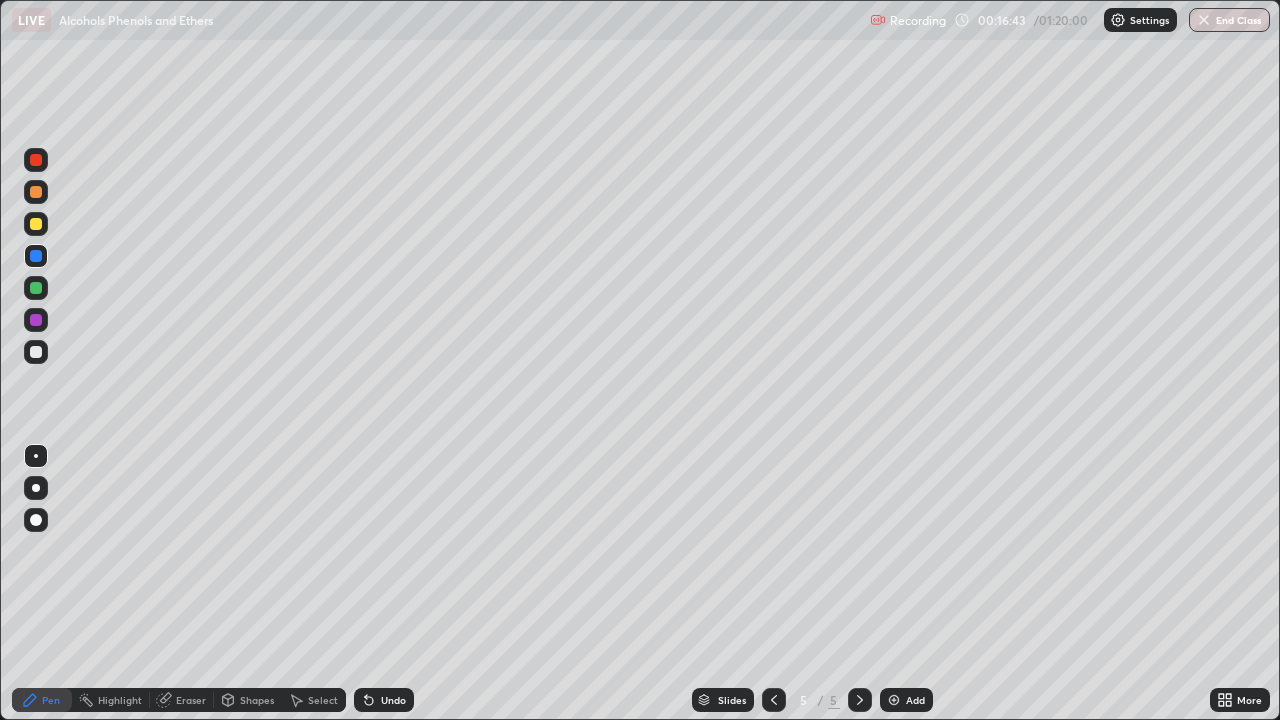 click 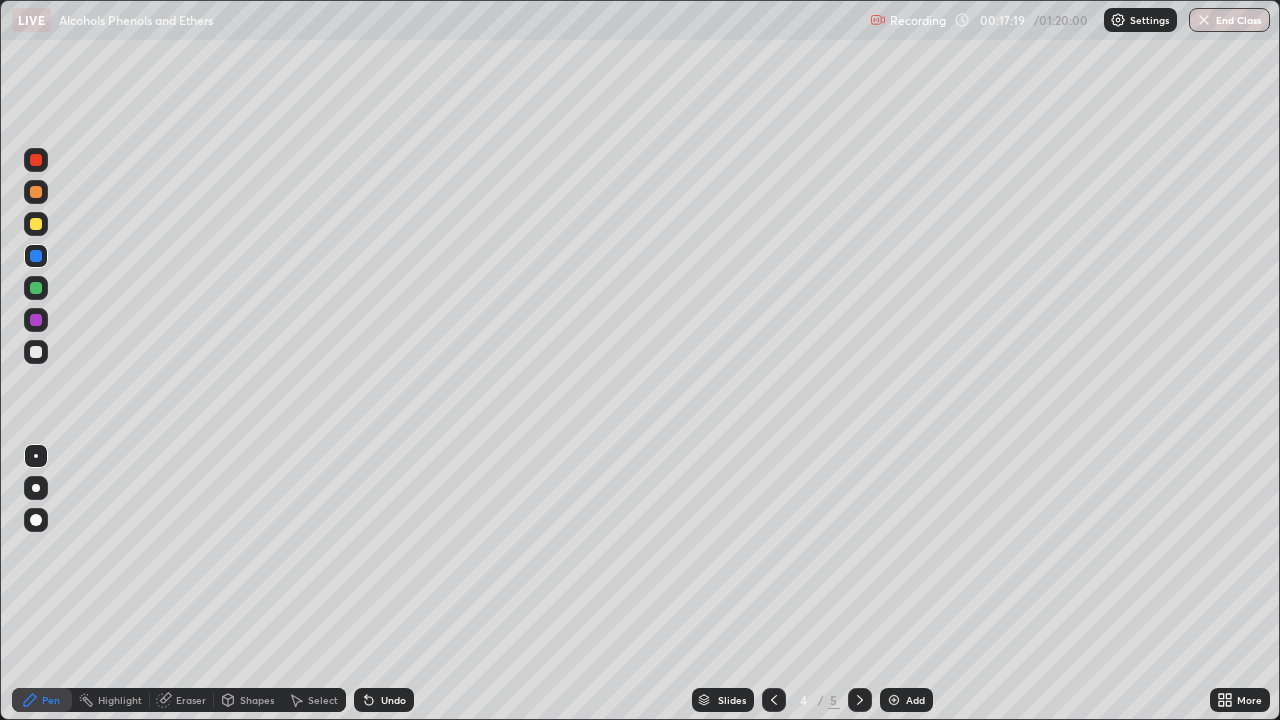 click 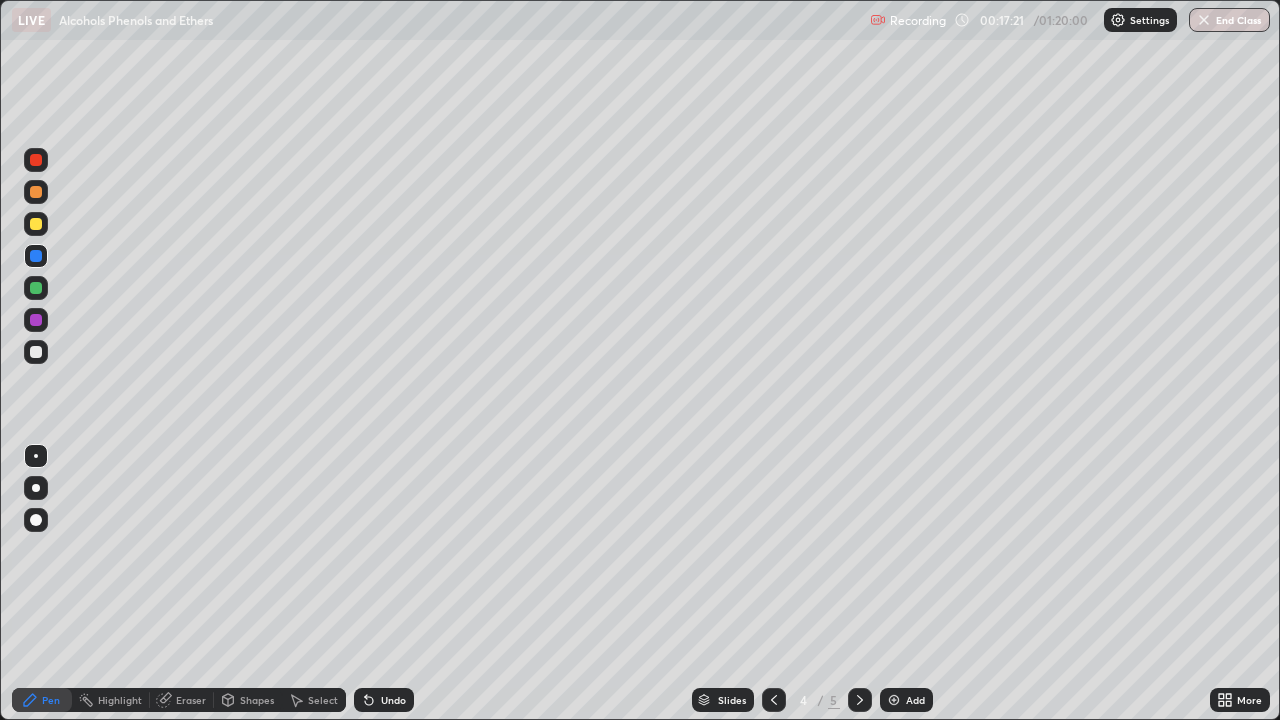 click 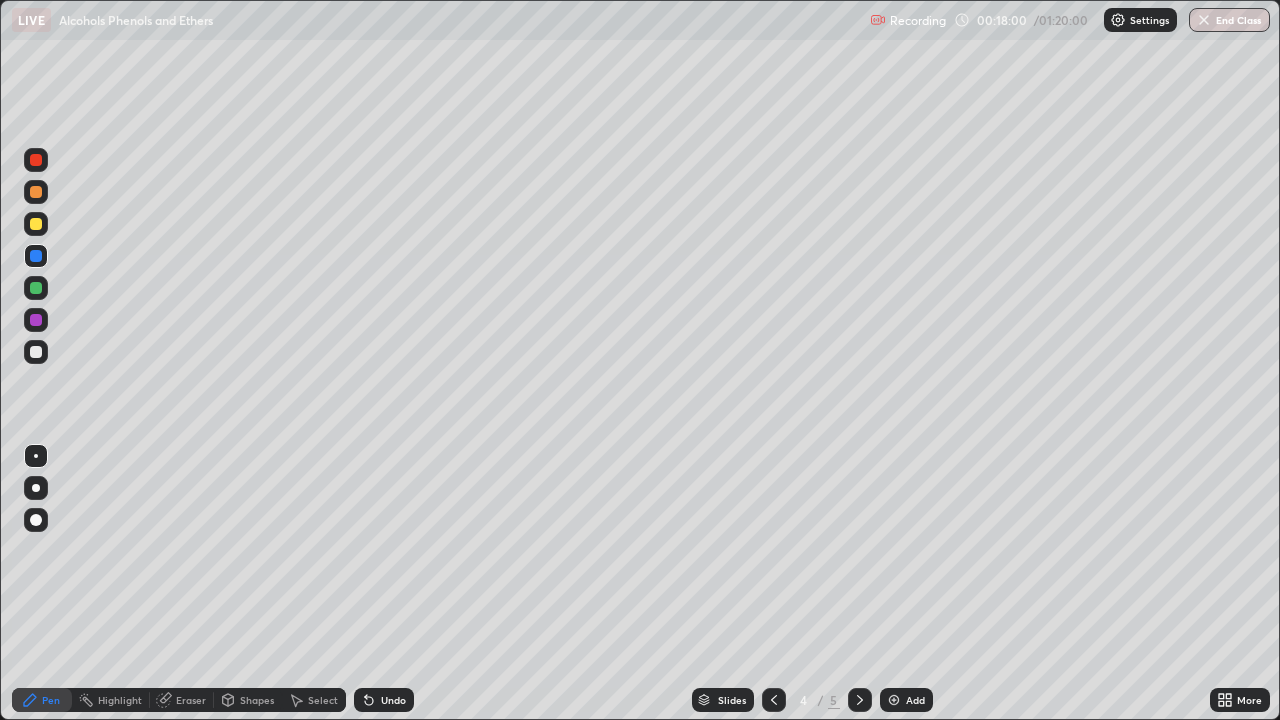 click on "Eraser" at bounding box center [191, 700] 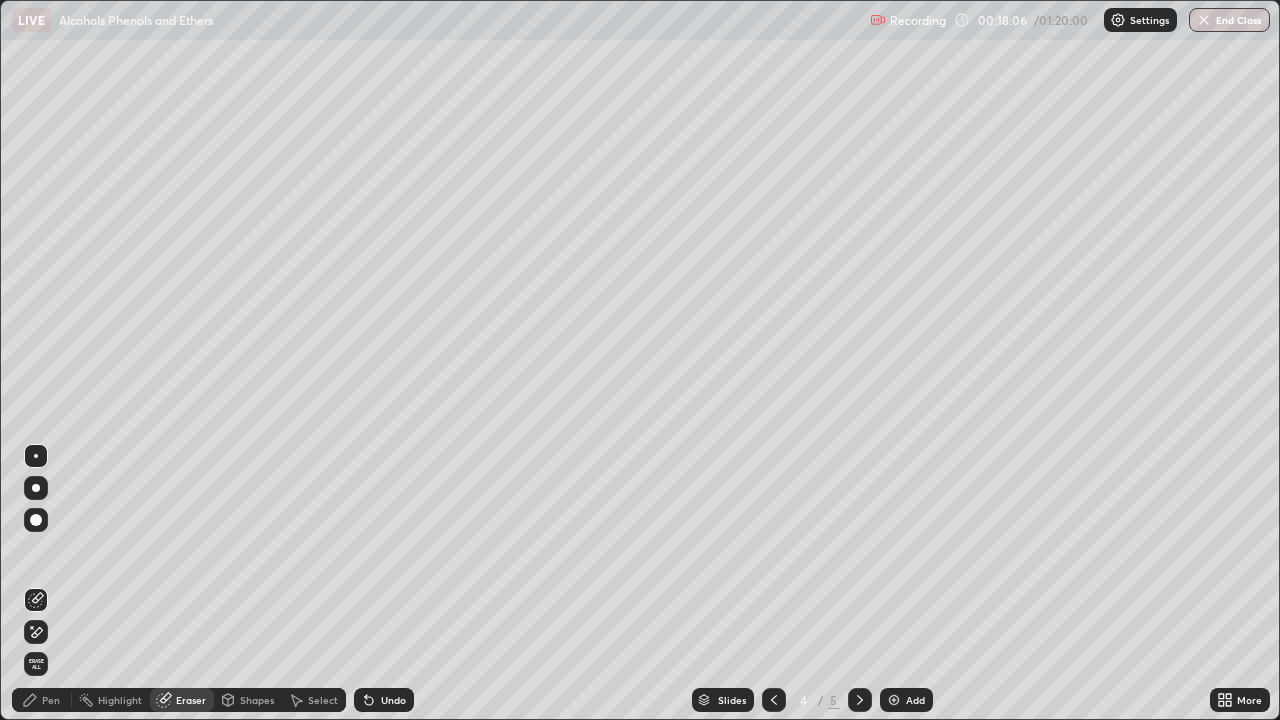 click on "Pen" at bounding box center (51, 700) 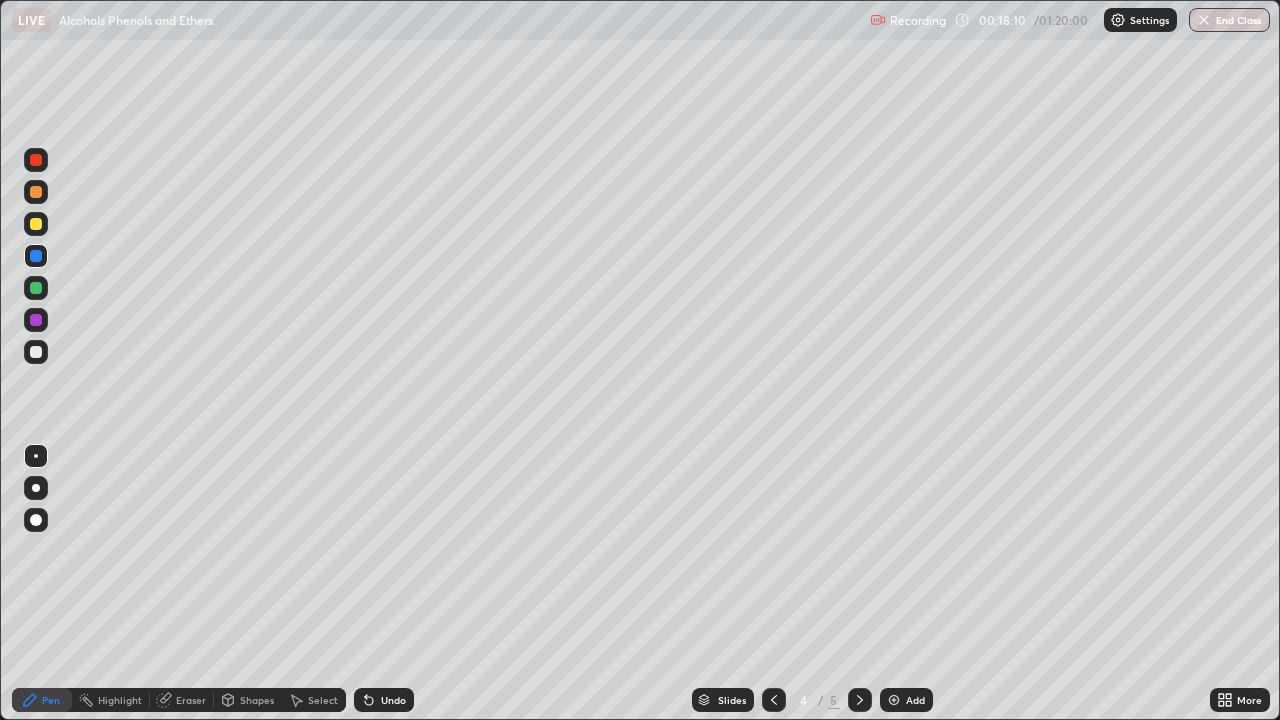 click on "Eraser" at bounding box center [191, 700] 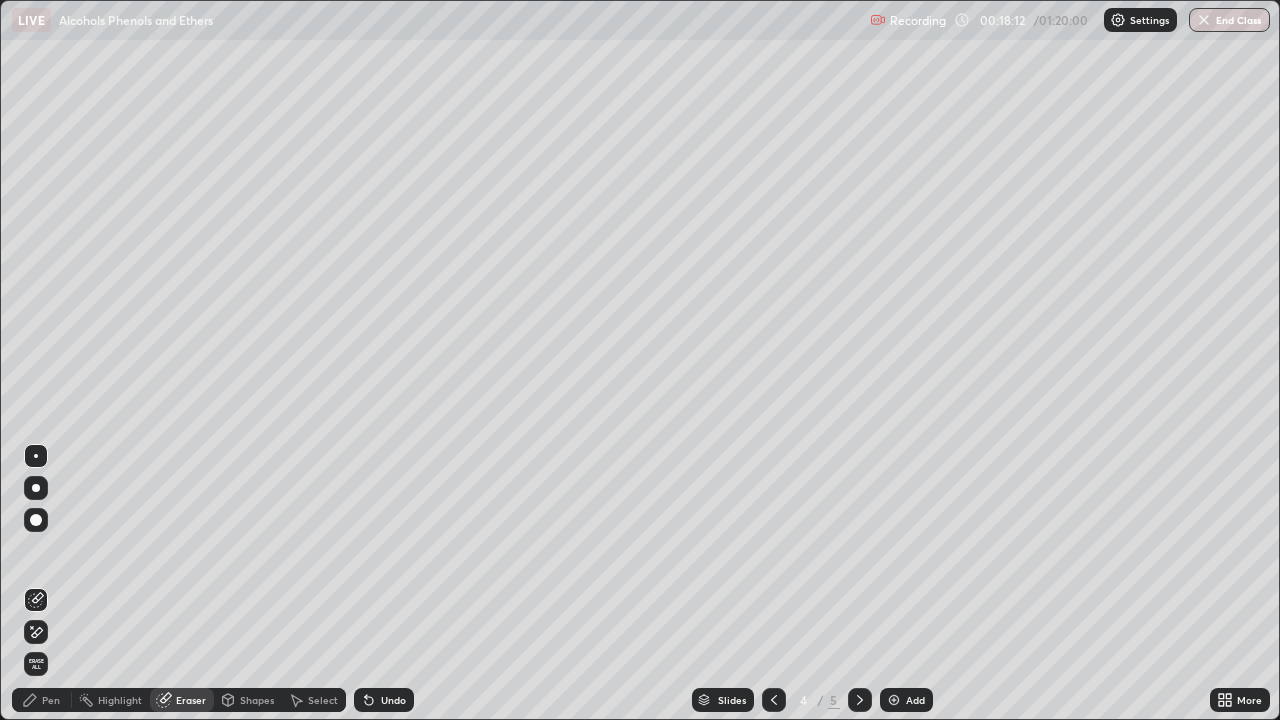 click 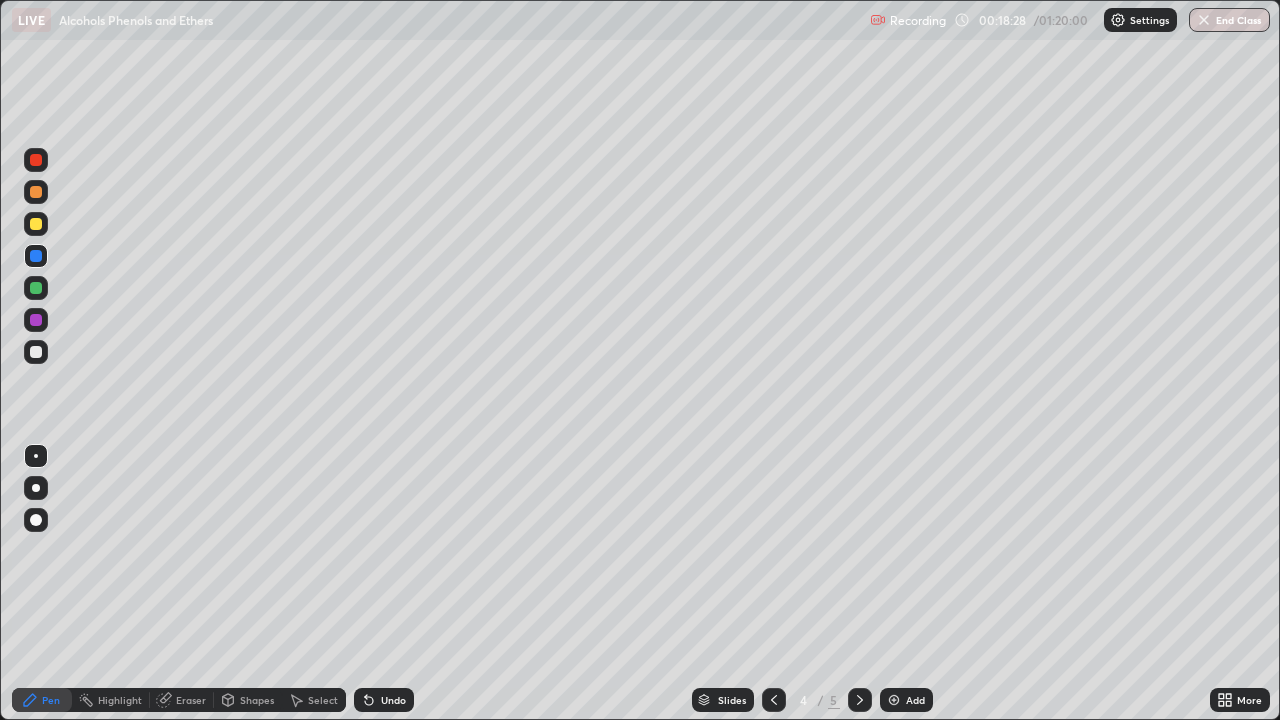 click on "Eraser" at bounding box center (191, 700) 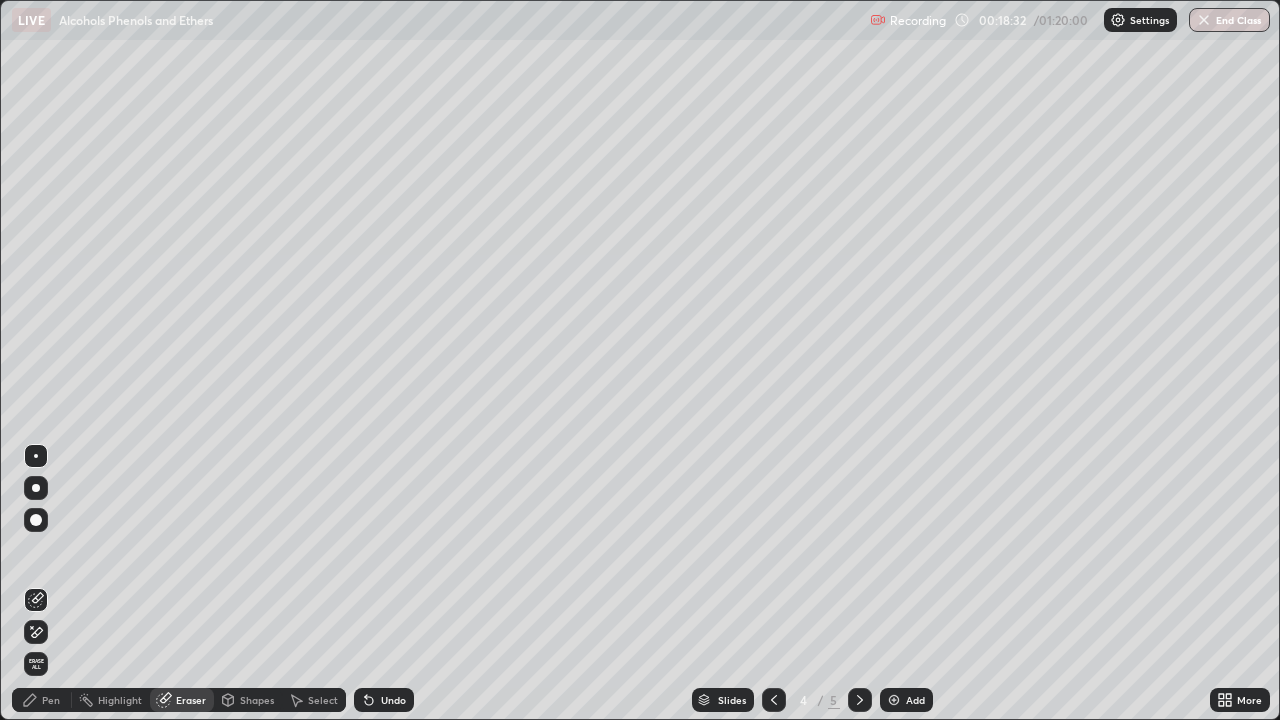 click on "Pen" at bounding box center (42, 700) 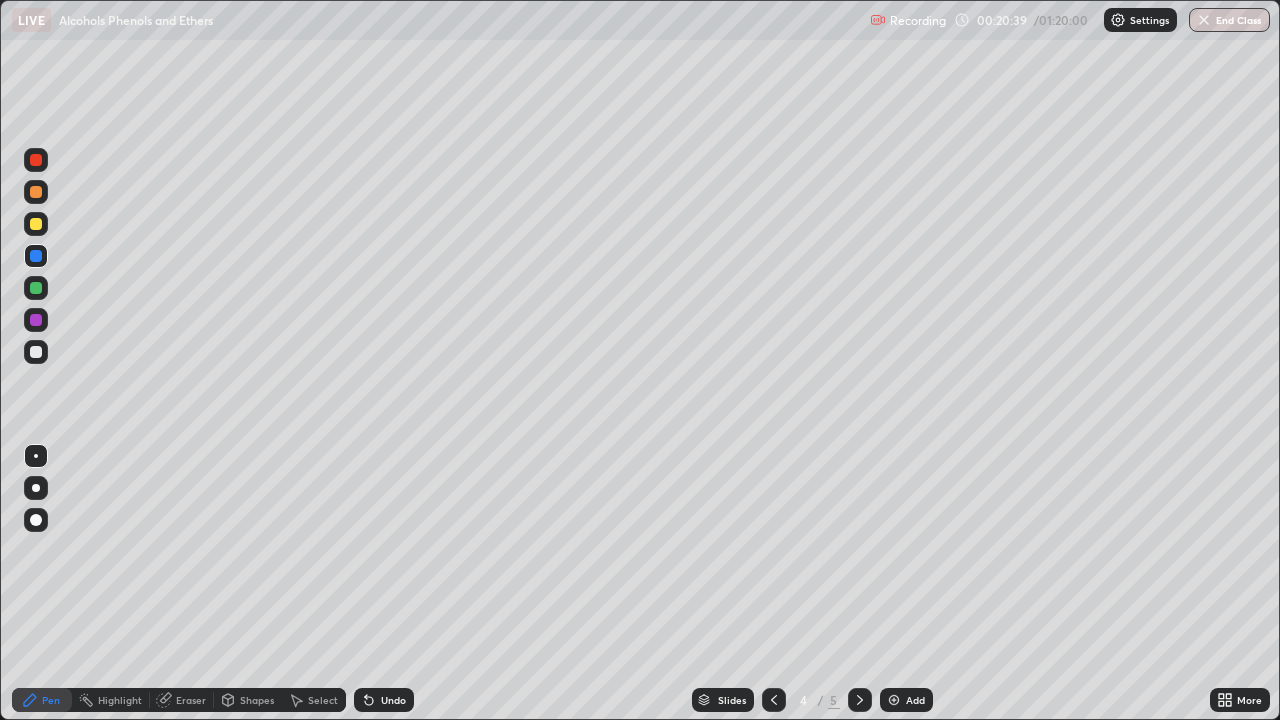 click 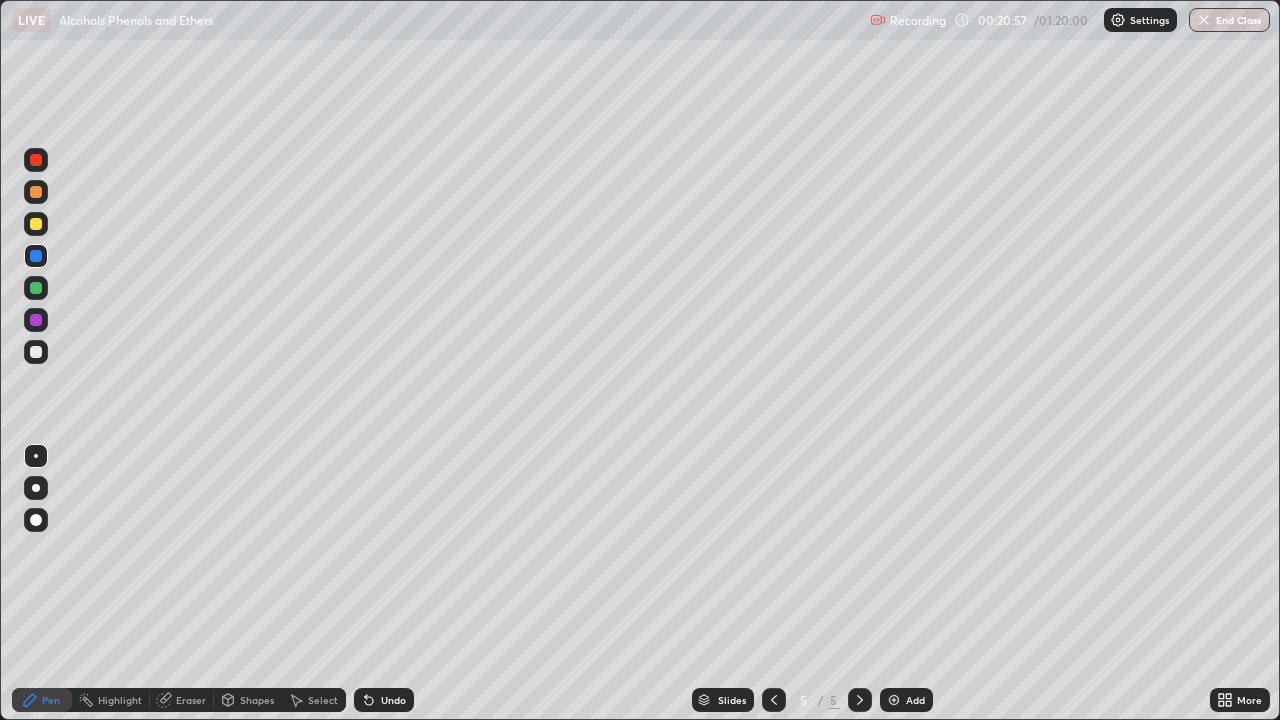 click at bounding box center [36, 224] 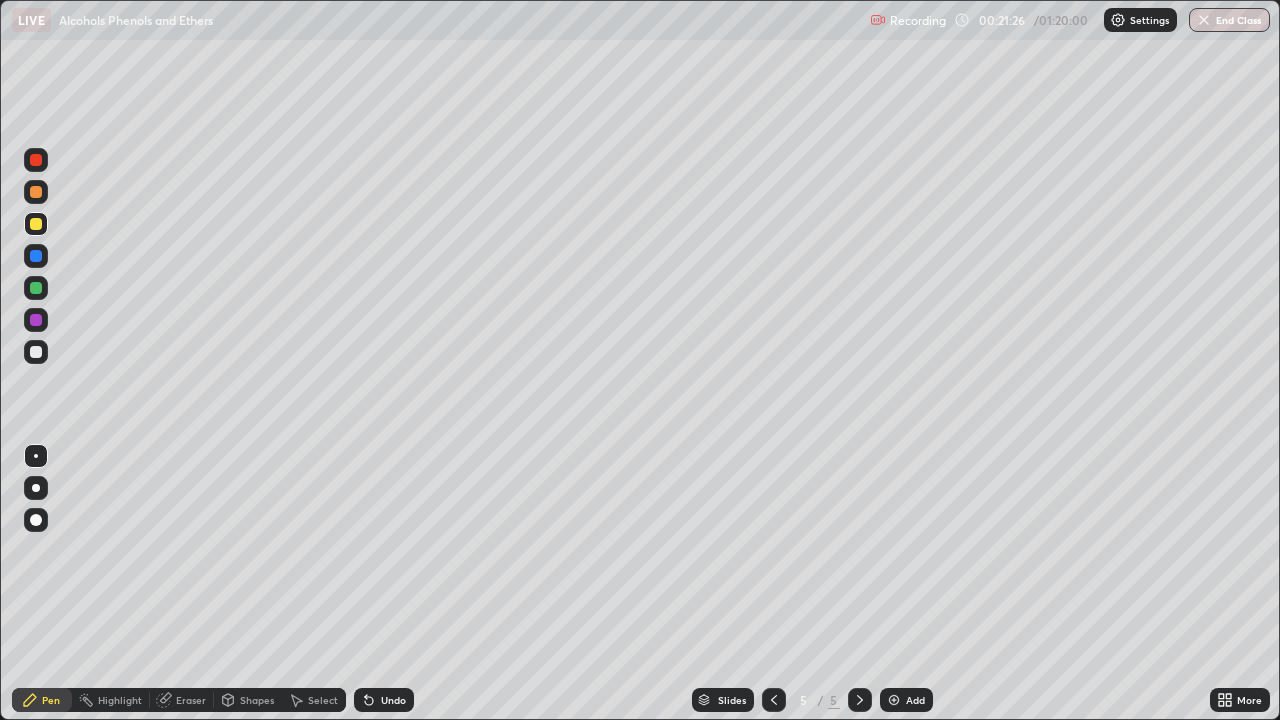 click at bounding box center [36, 352] 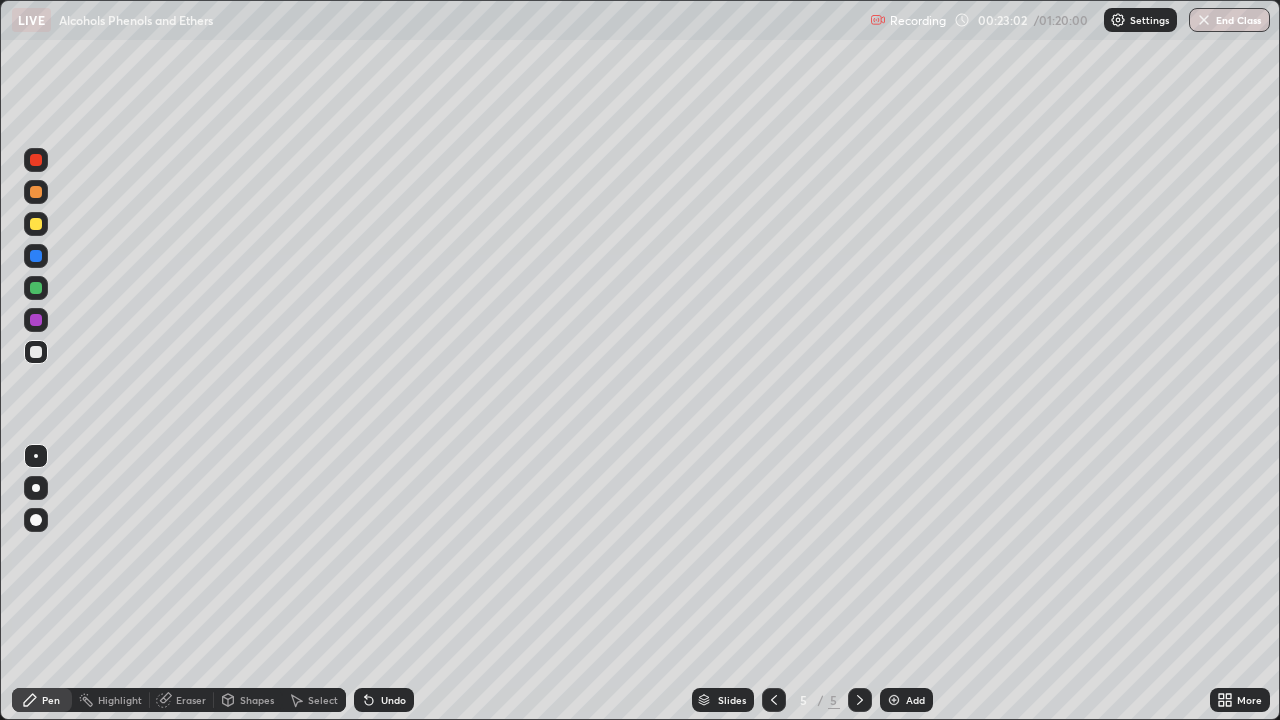 click at bounding box center (894, 700) 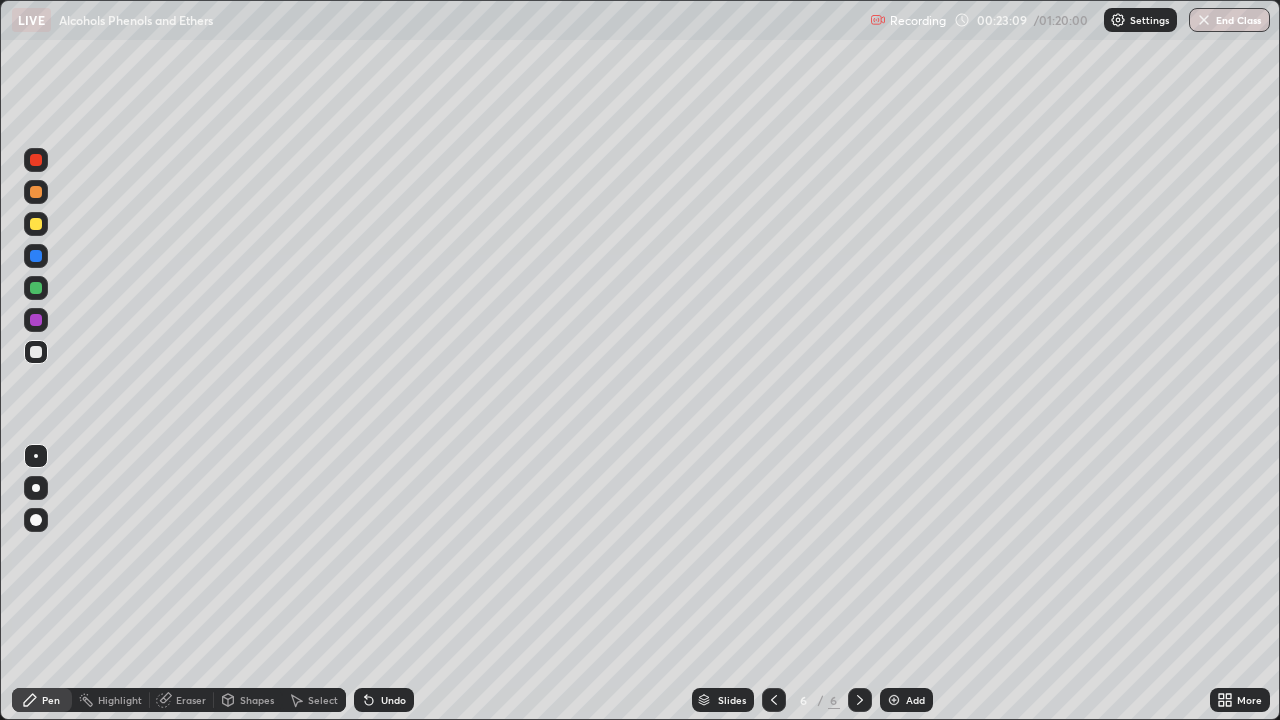 click 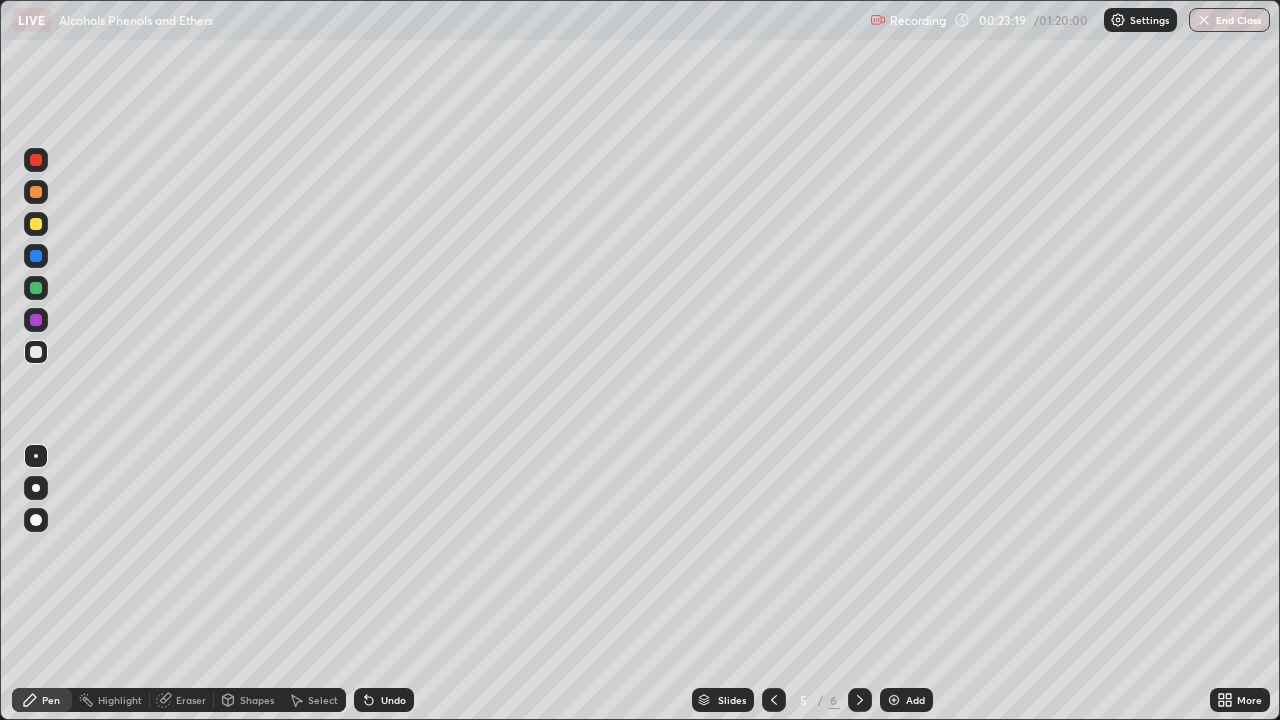 click 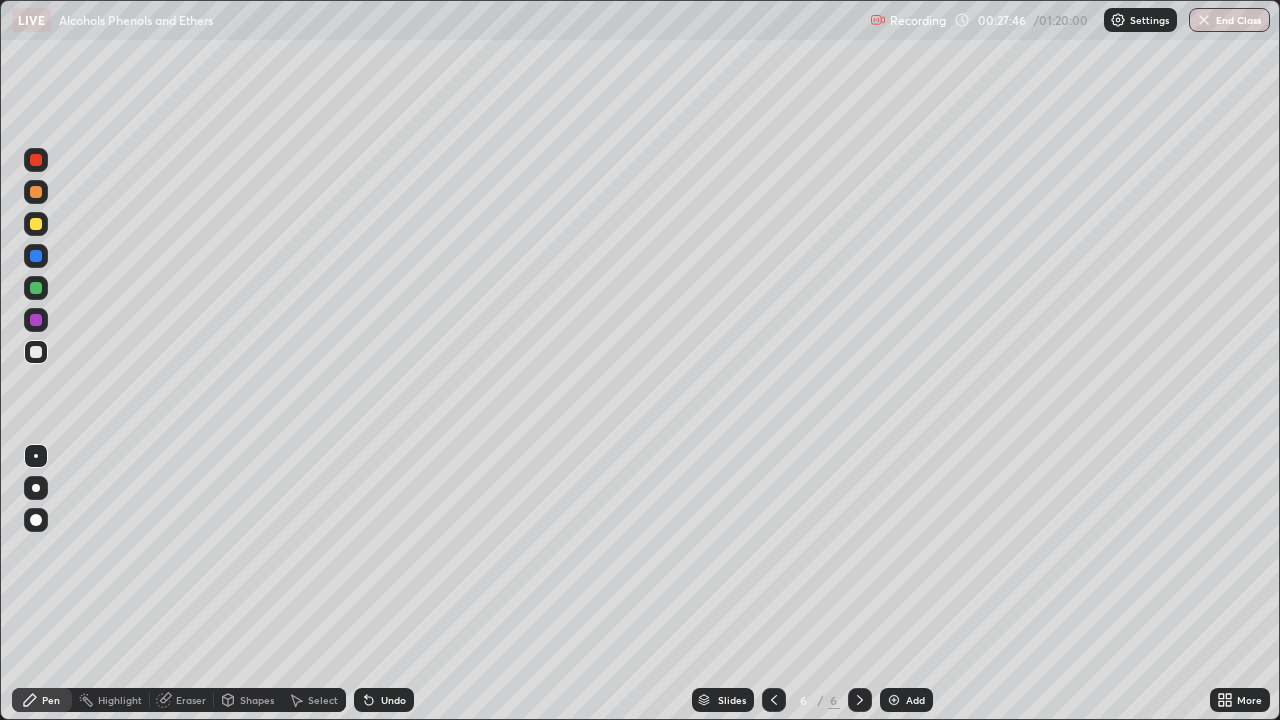 click at bounding box center [894, 700] 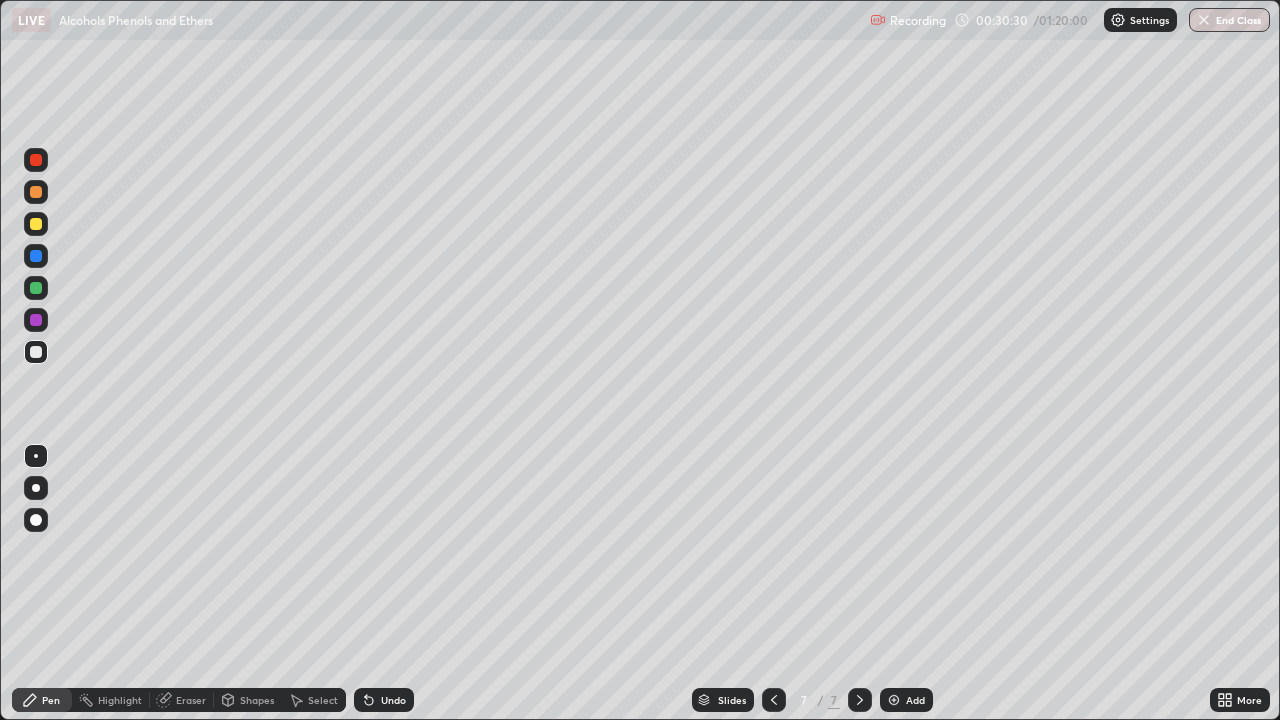 click 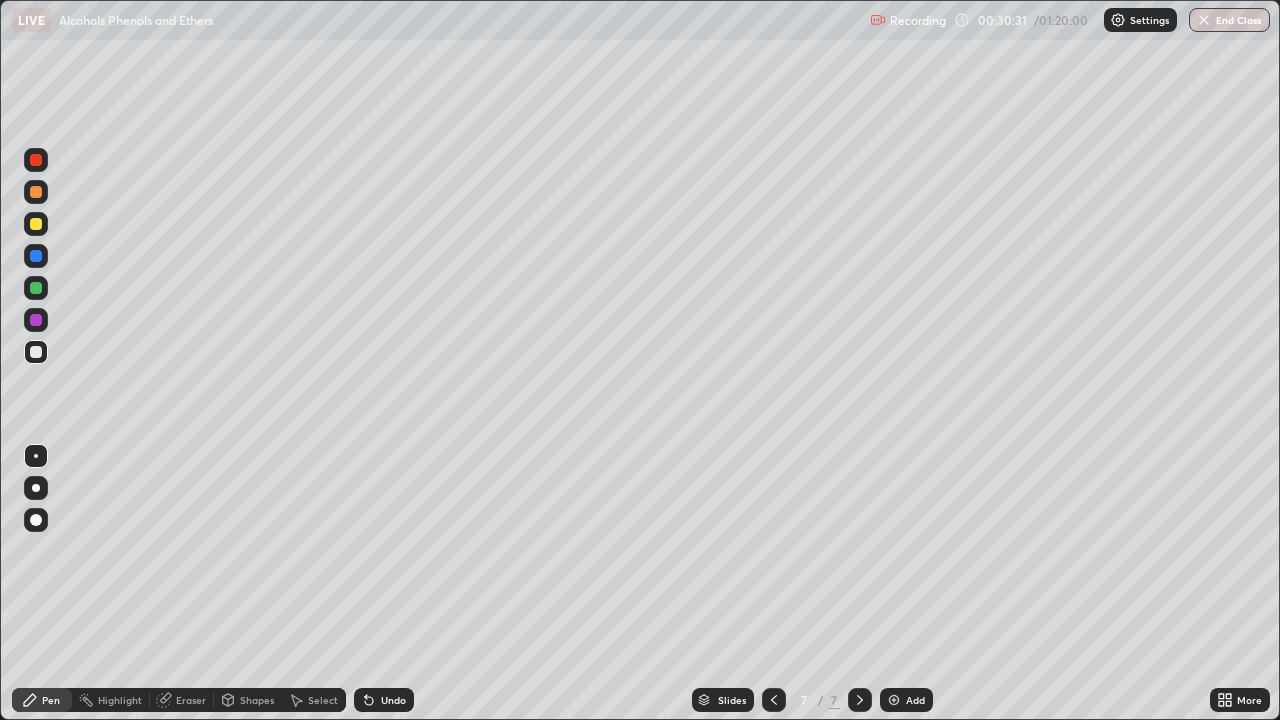 click 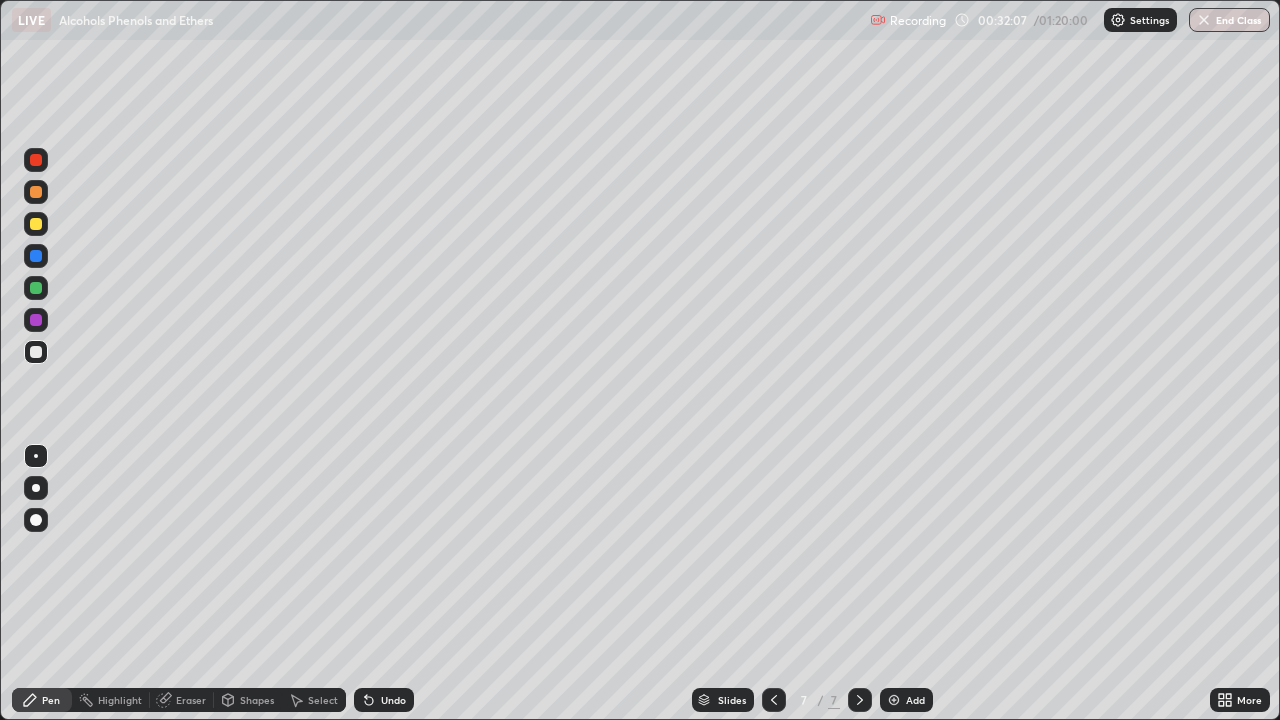 click on "Eraser" at bounding box center [191, 700] 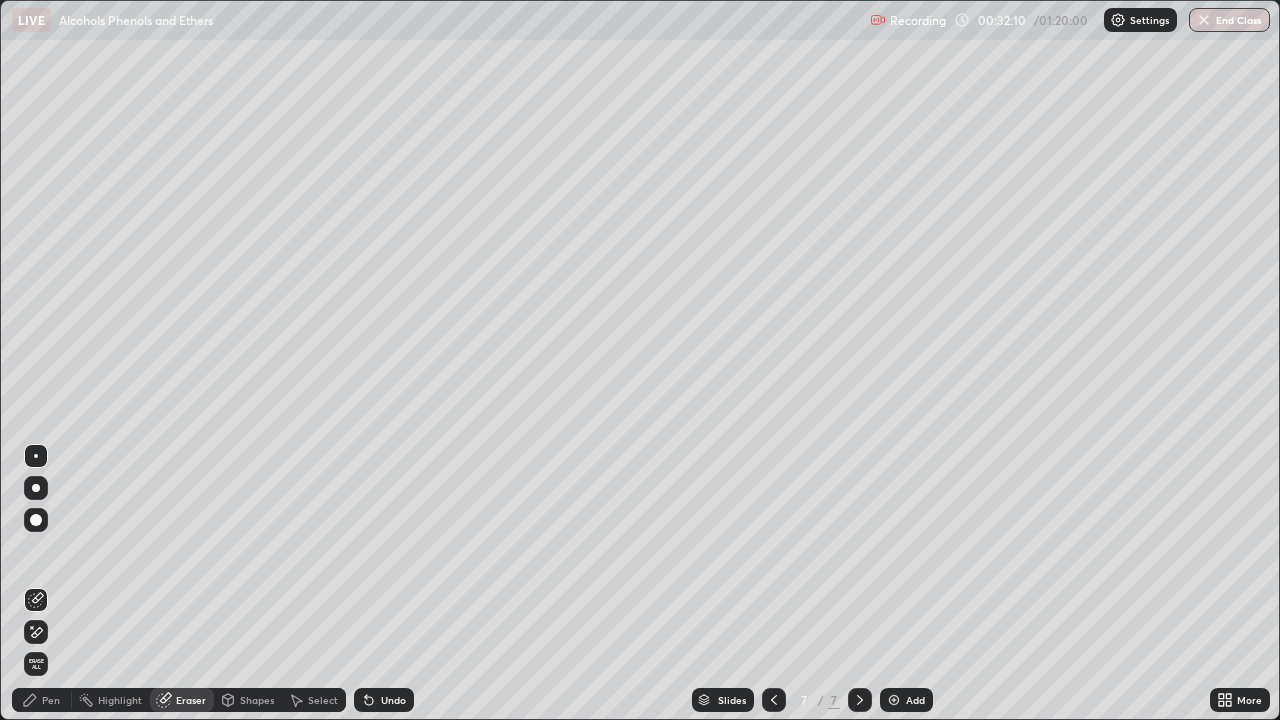 click on "Pen" at bounding box center [42, 700] 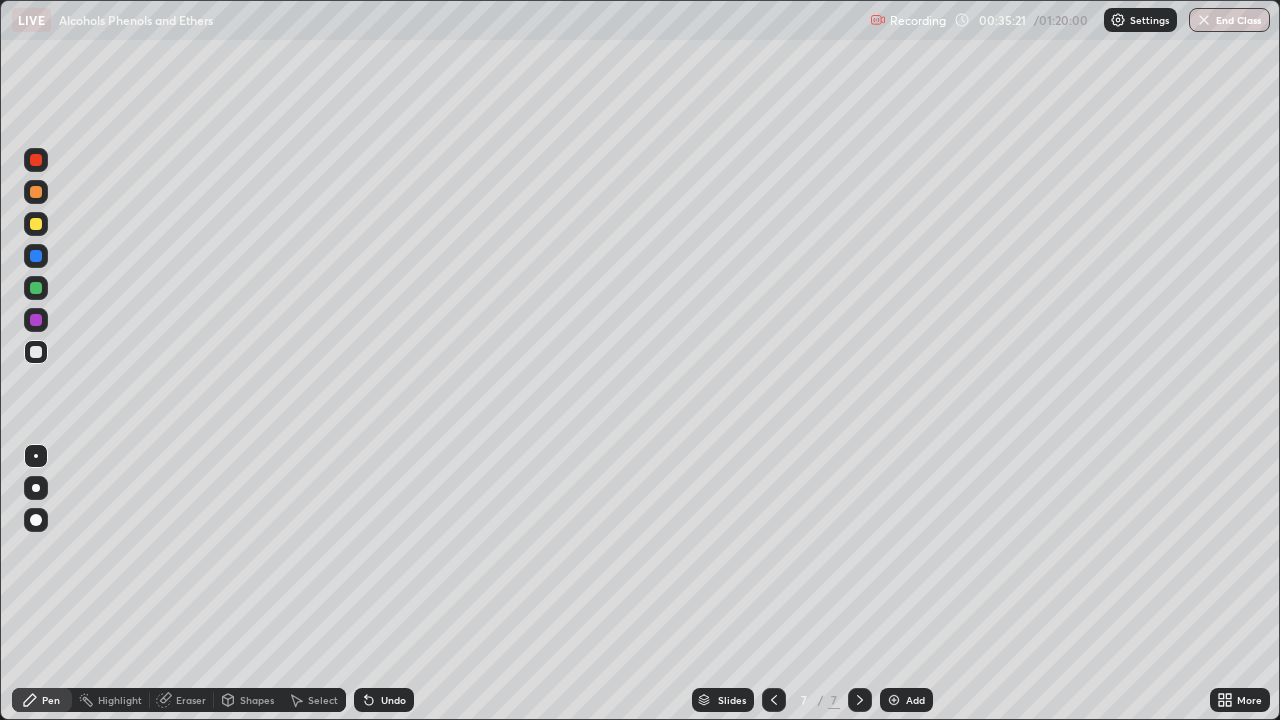 click on "Add" at bounding box center [915, 700] 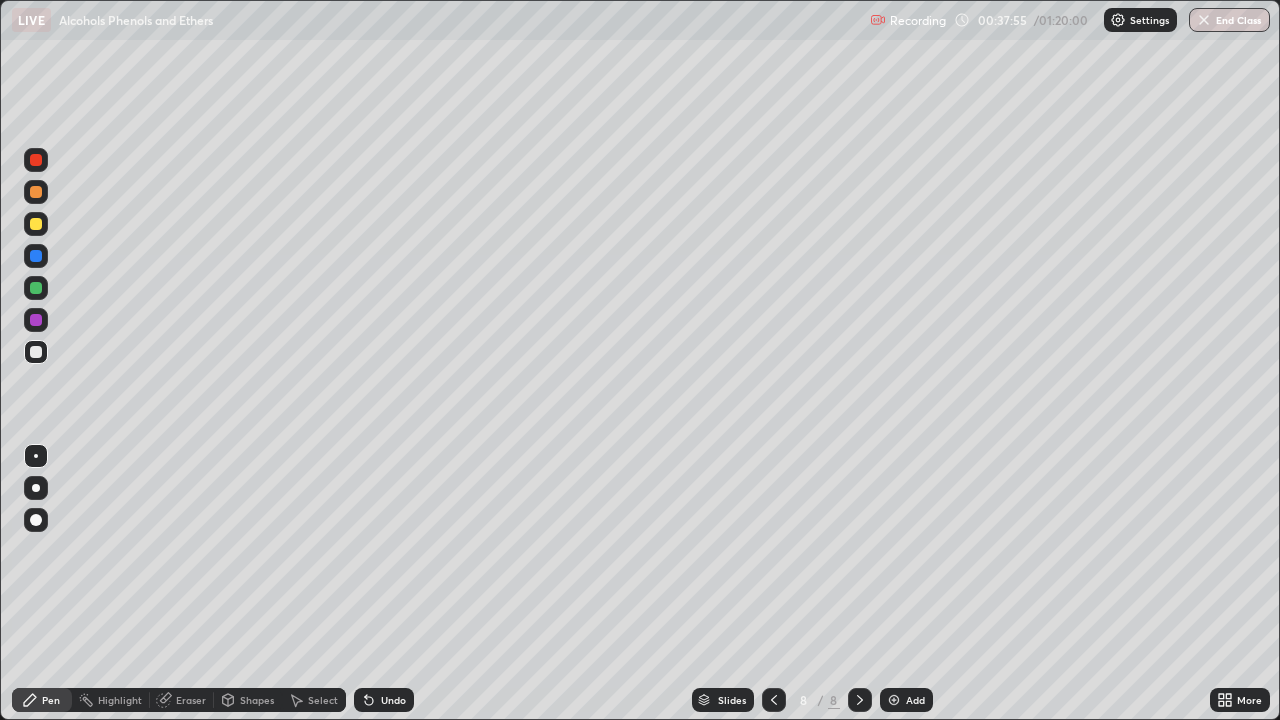 click 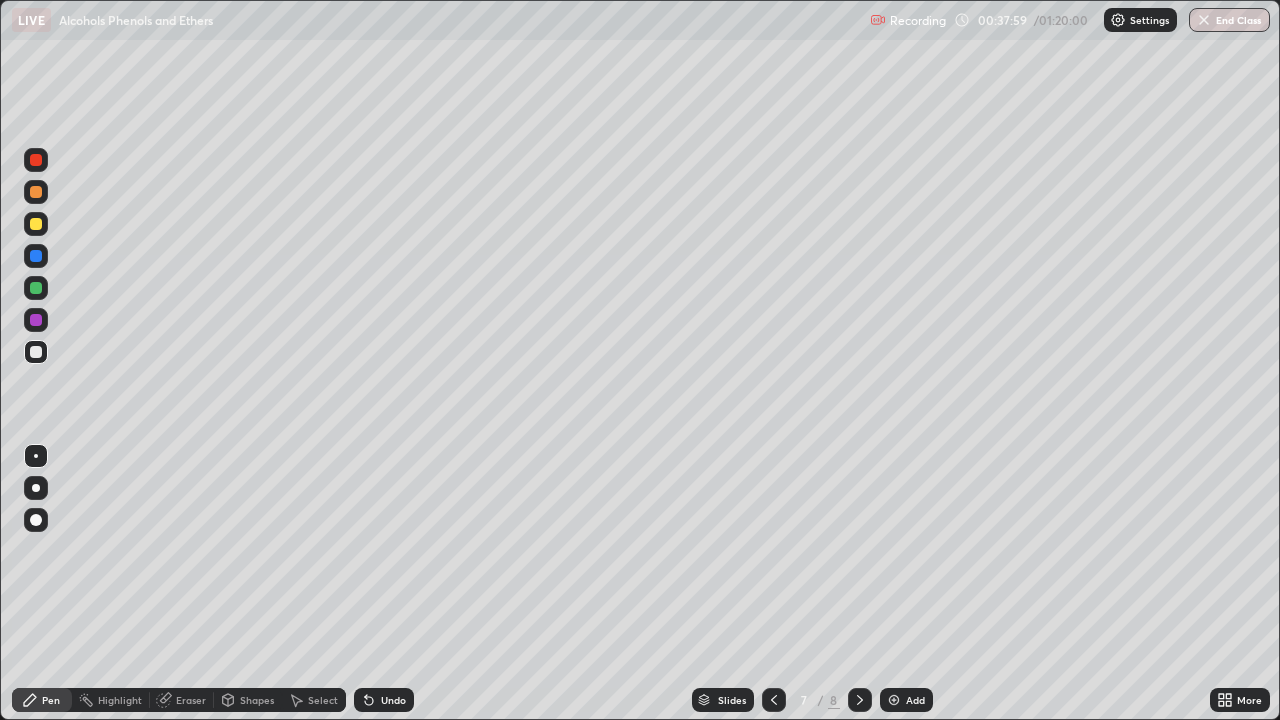 click 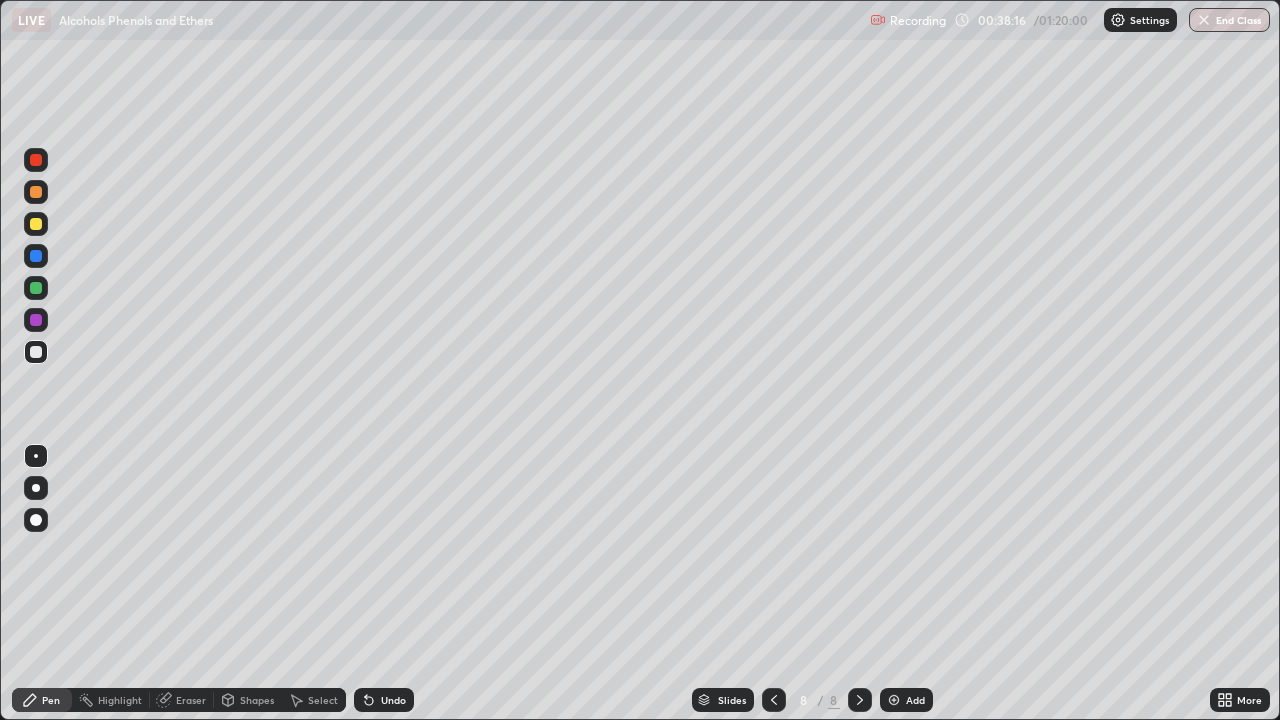 click 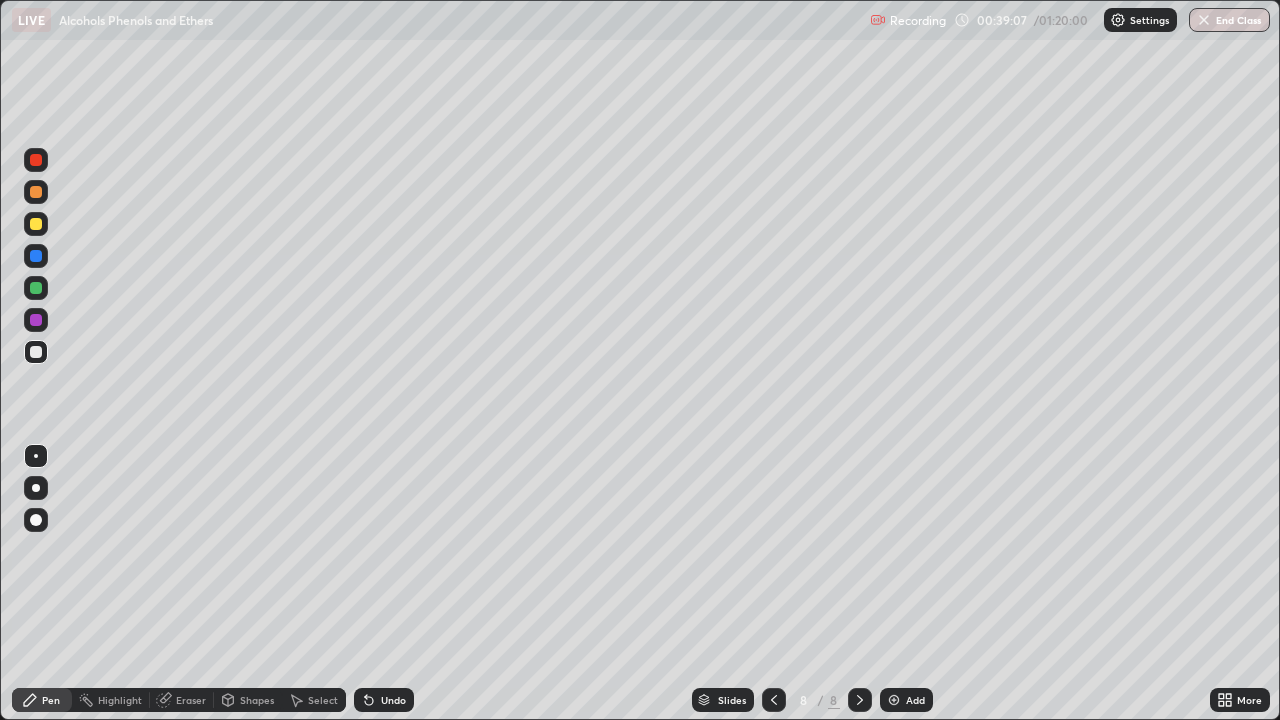 click 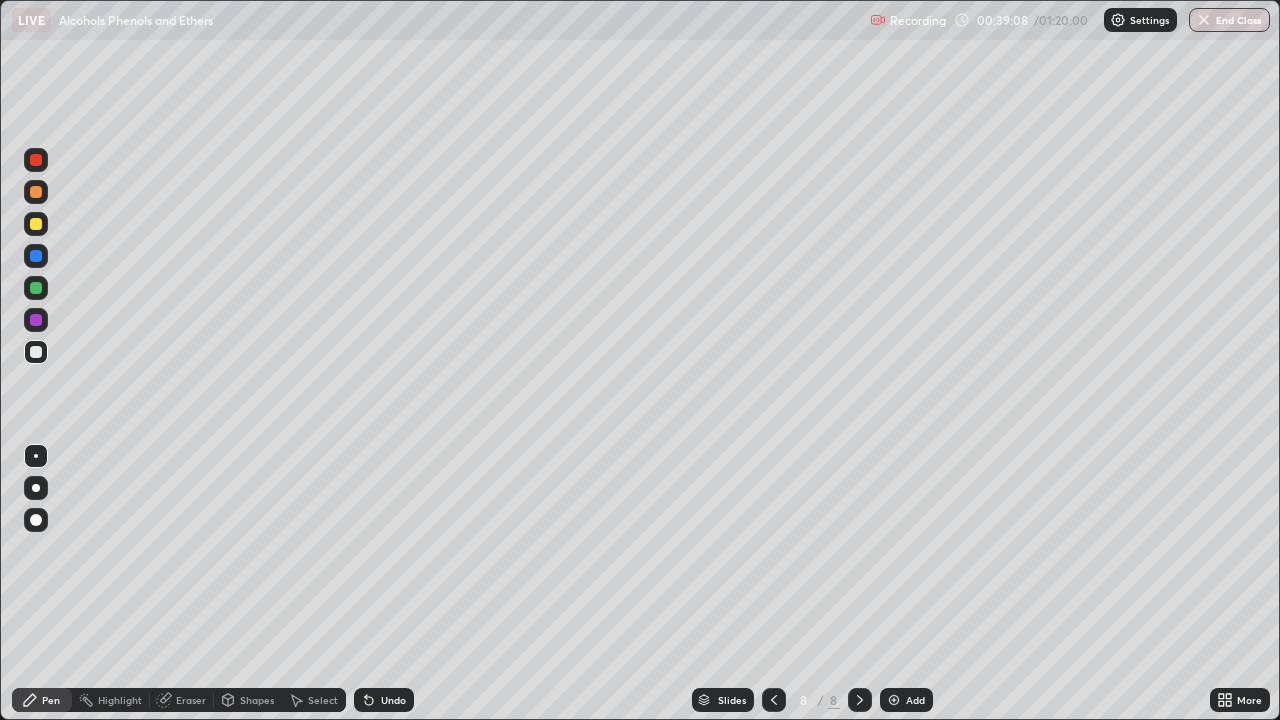 click 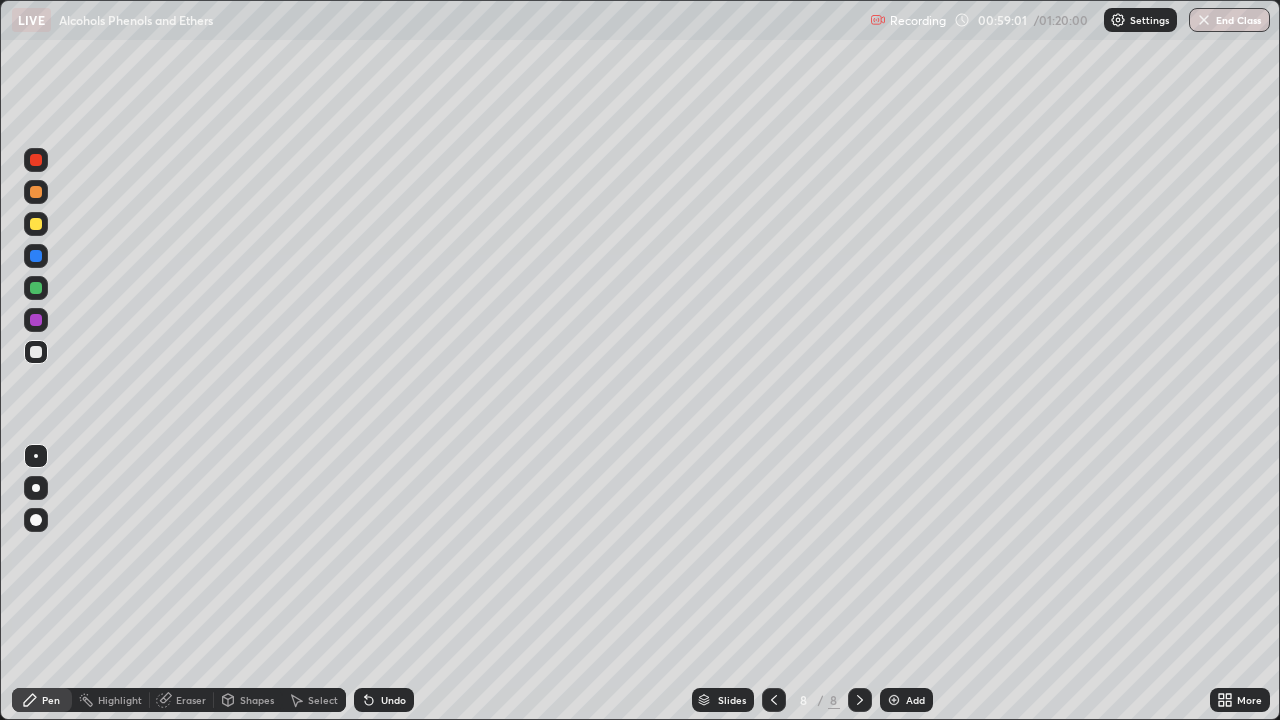 click 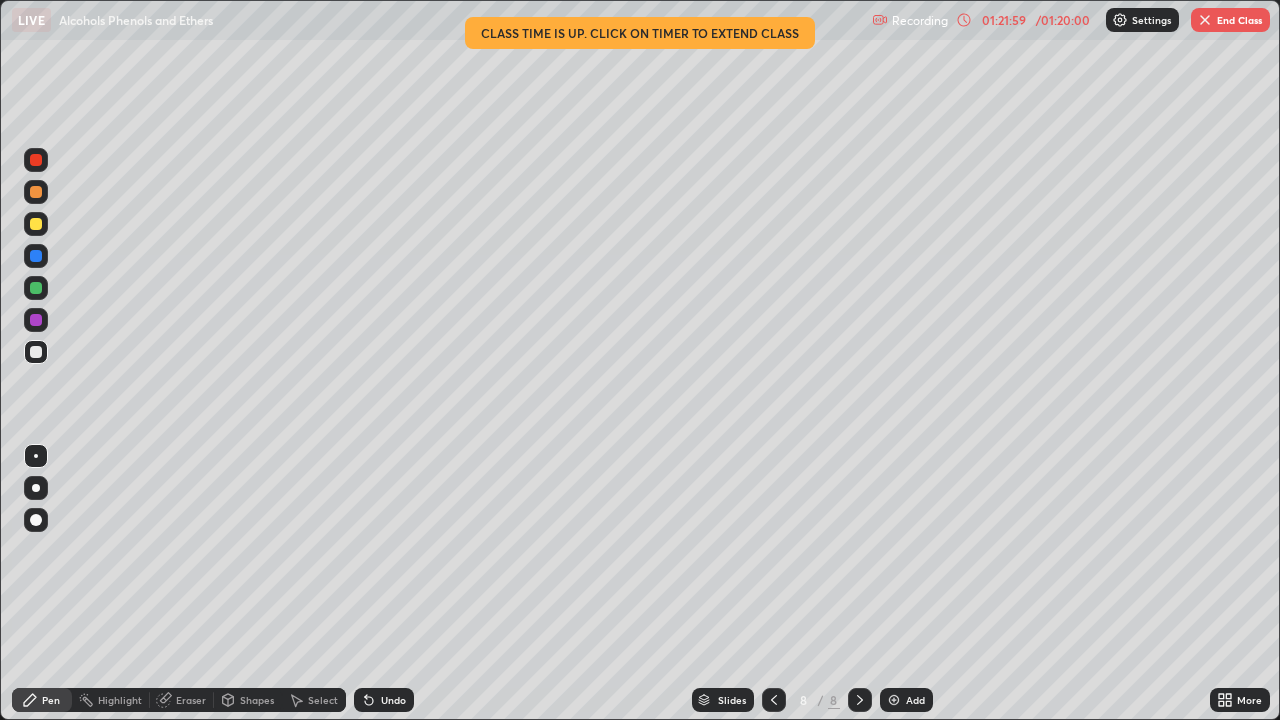 click on "End Class" at bounding box center (1230, 20) 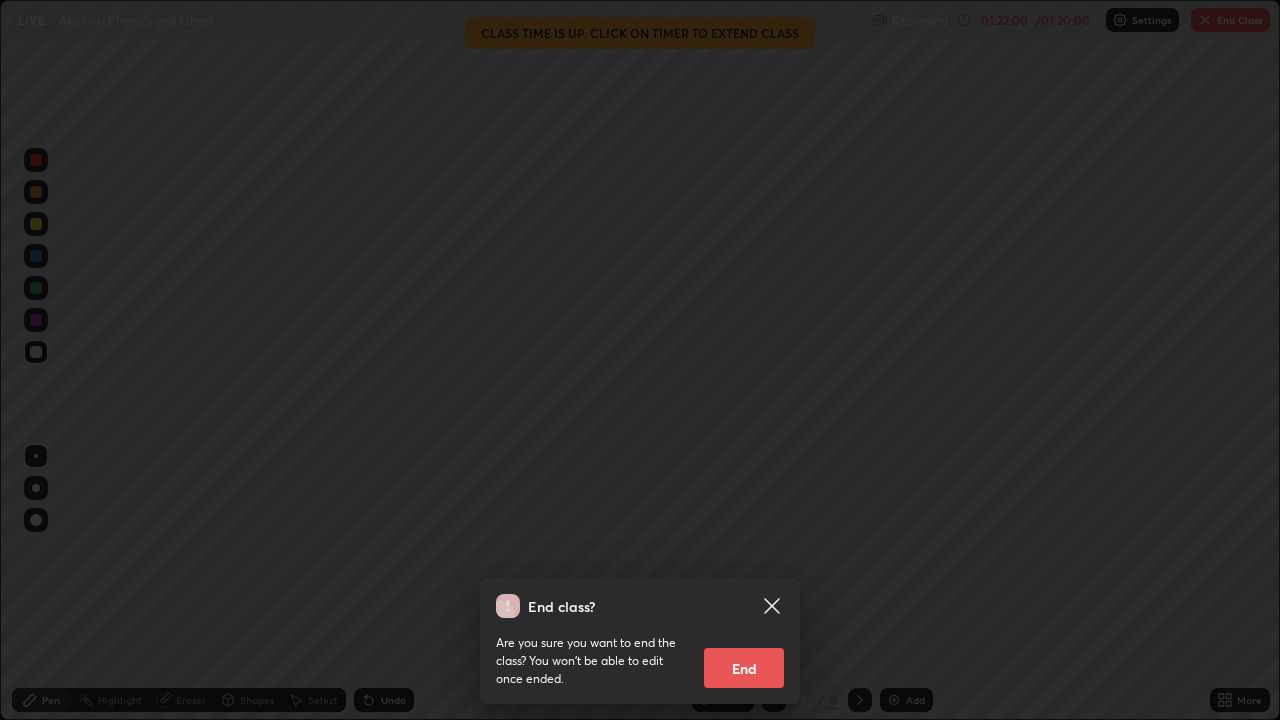 click on "End" at bounding box center [744, 668] 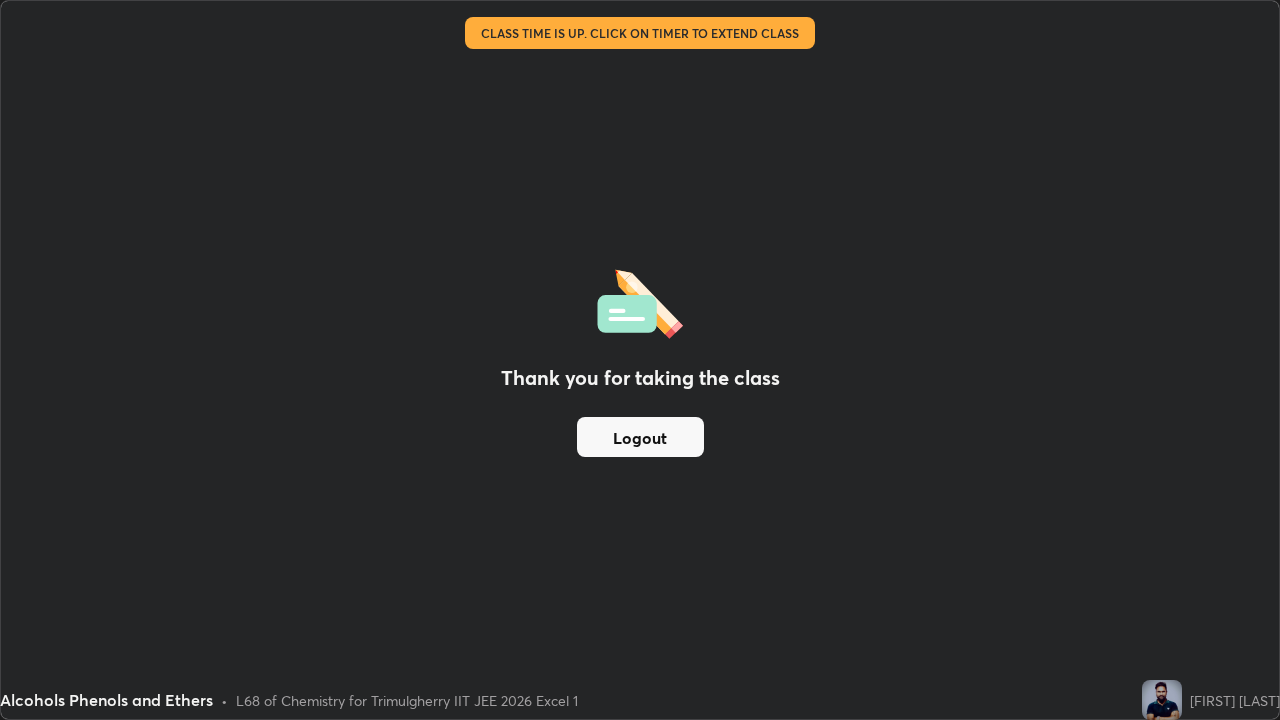 click on "Logout" at bounding box center [640, 437] 